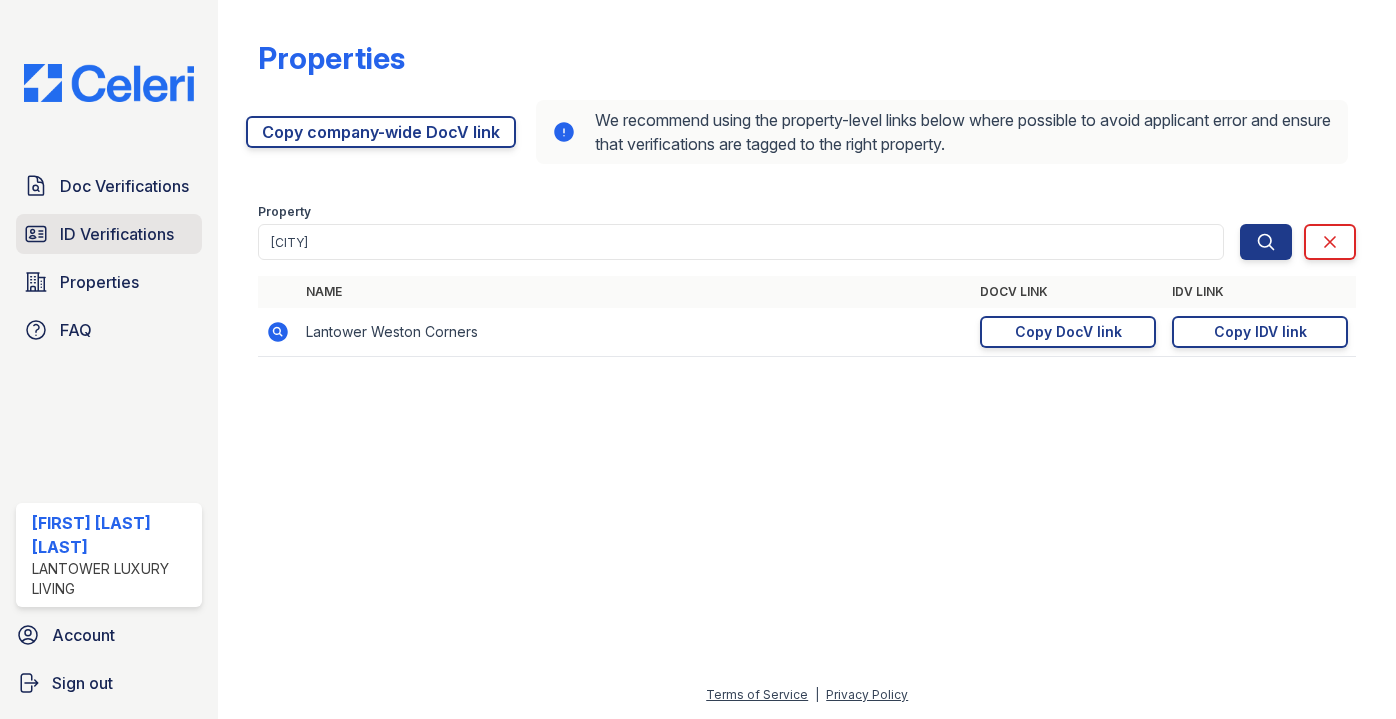 scroll, scrollTop: 0, scrollLeft: 0, axis: both 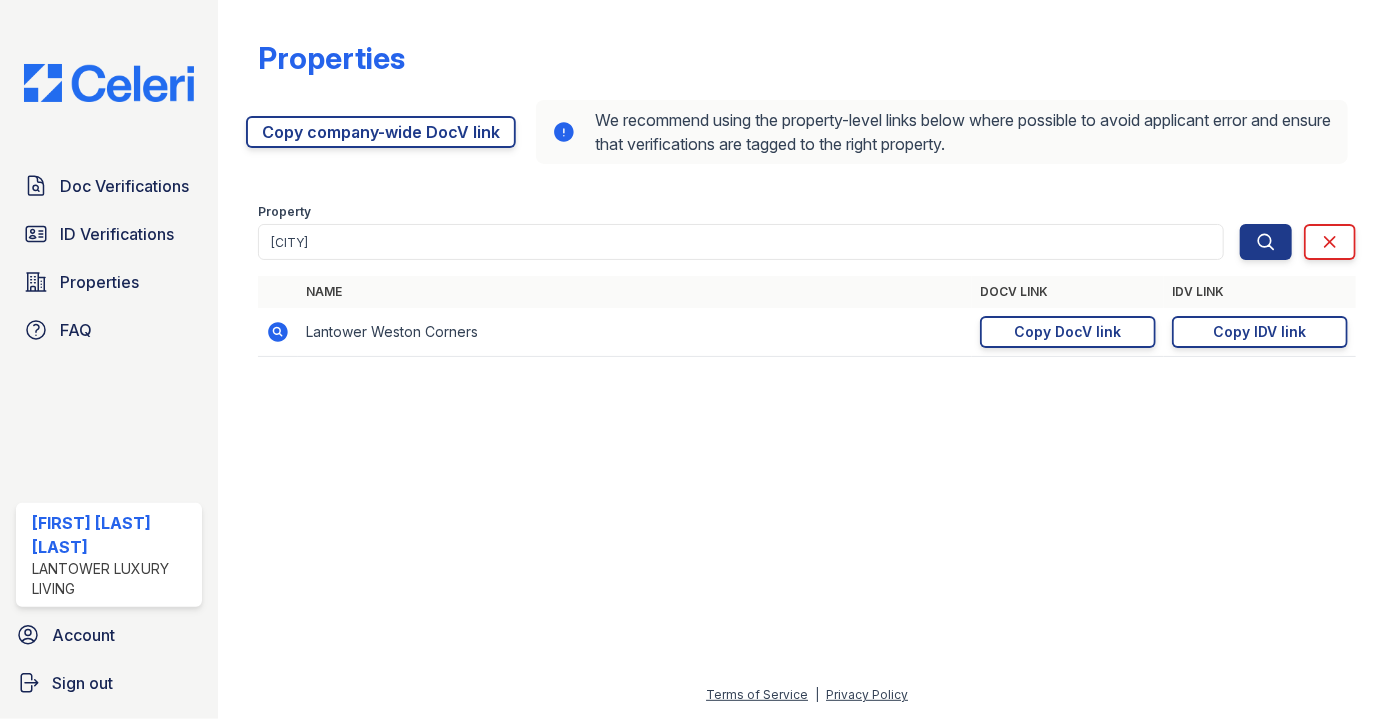 click on "Doc Verifications
ID Verifications
Properties
FAQ" at bounding box center [109, 258] 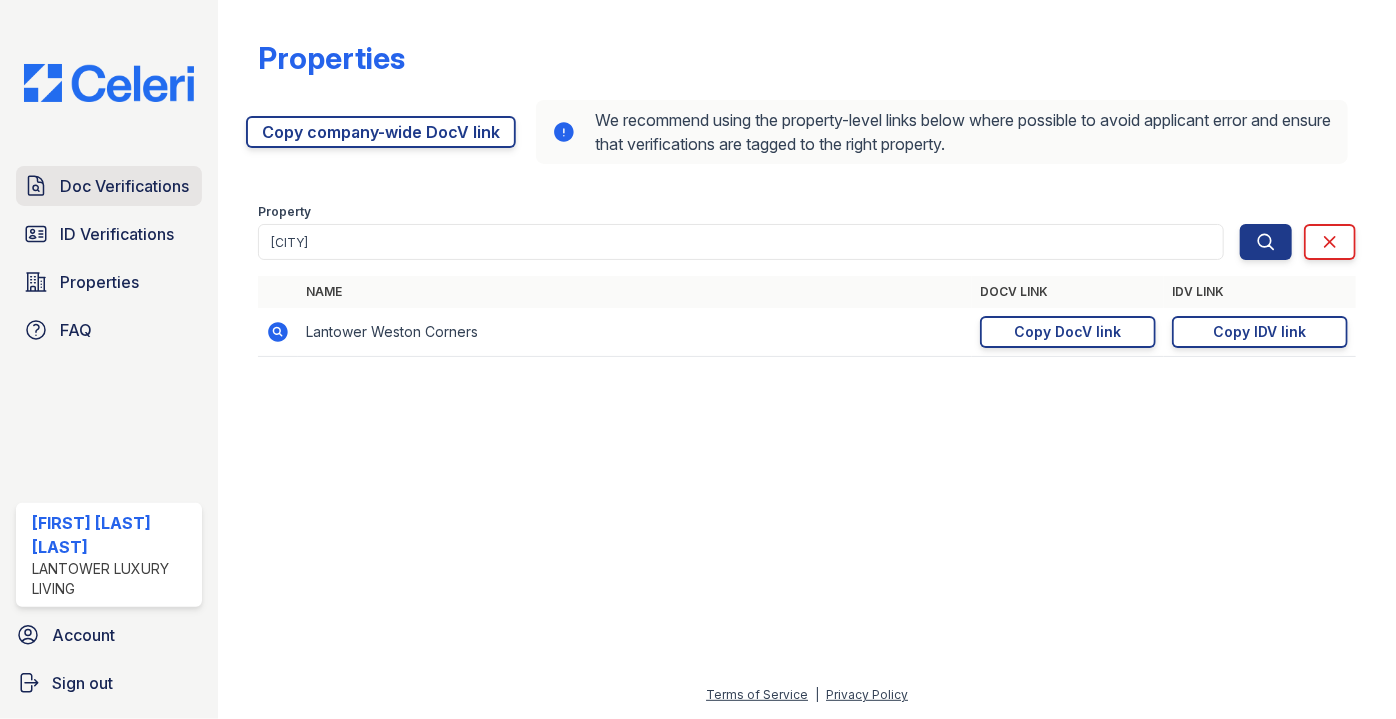 click on "Doc Verifications" at bounding box center [124, 186] 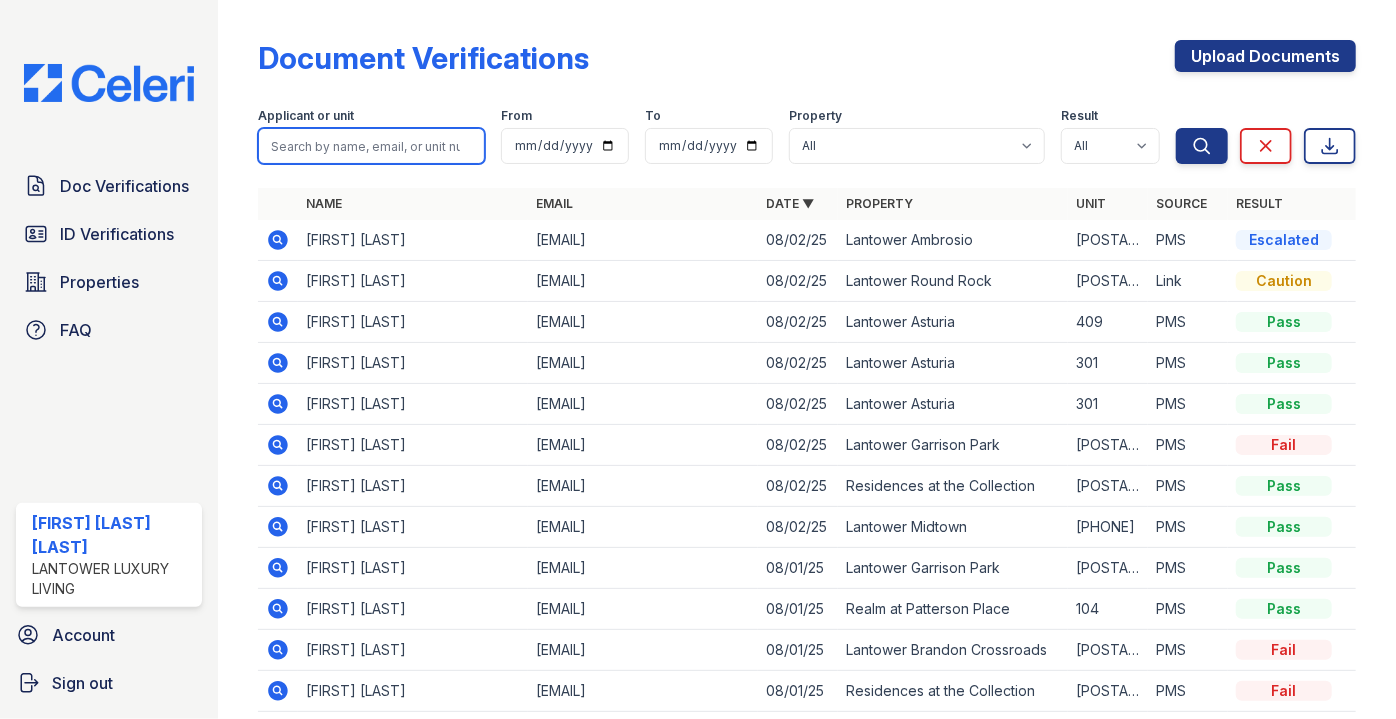 click at bounding box center [371, 146] 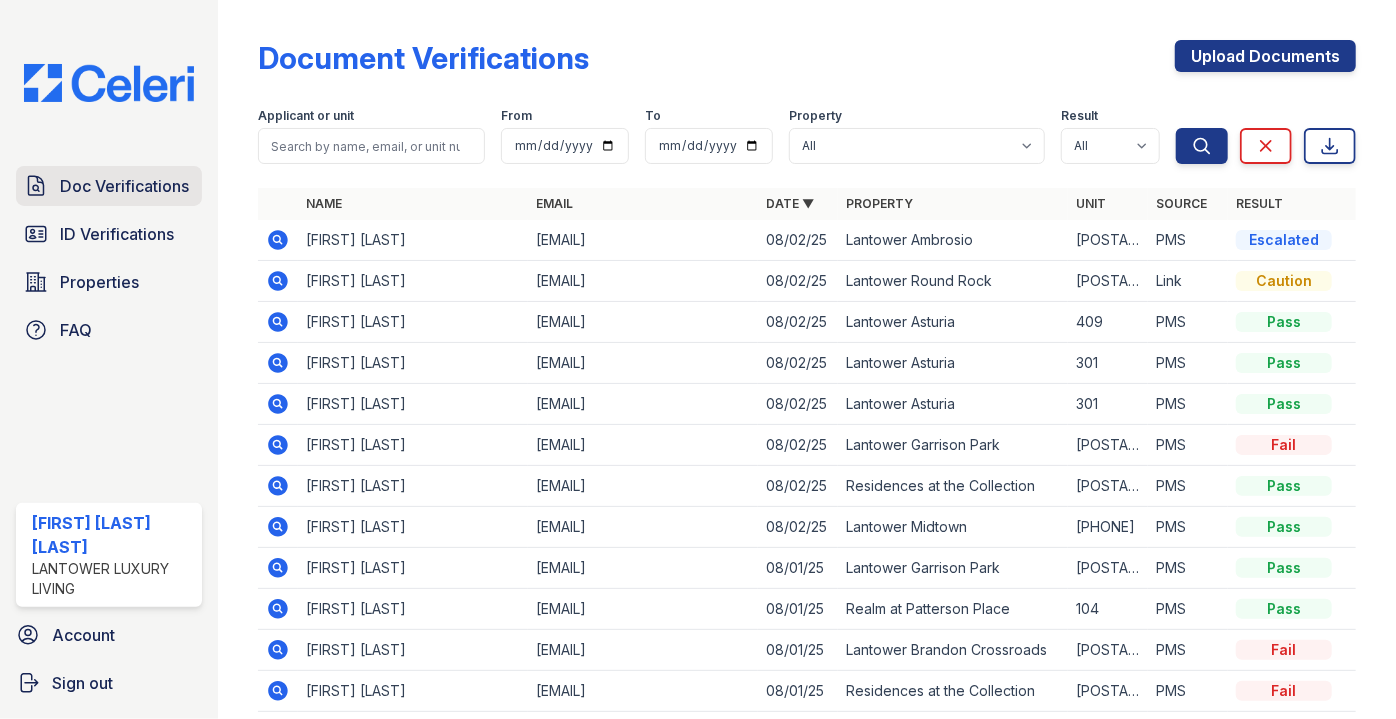 click on "Doc Verifications" at bounding box center (124, 186) 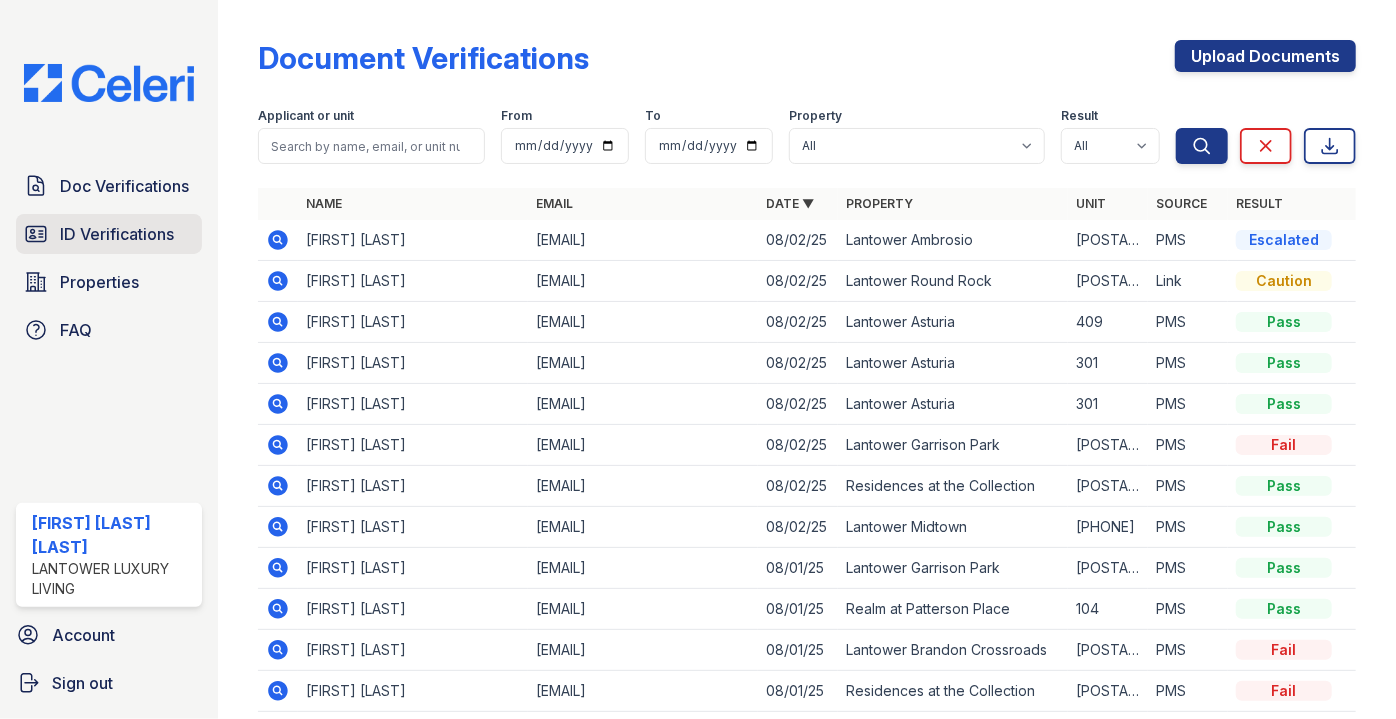click on "ID Verifications" at bounding box center (117, 234) 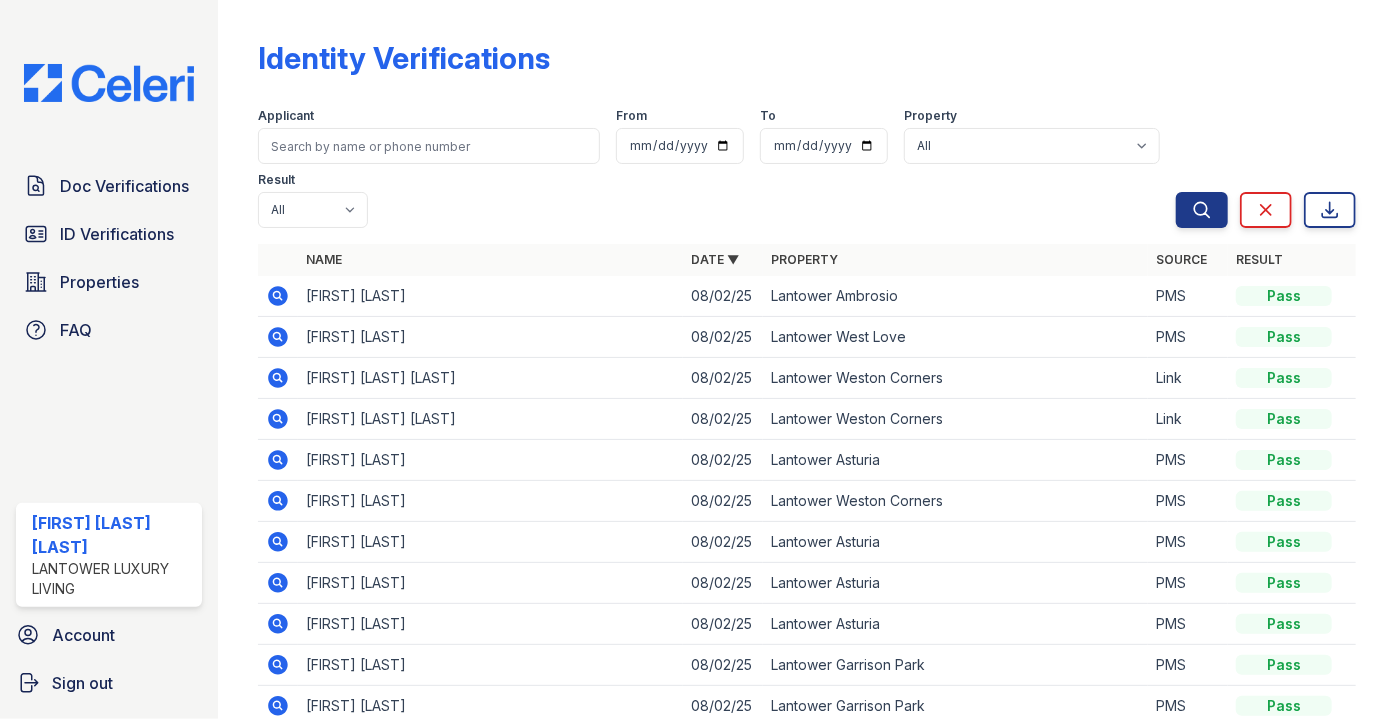 click at bounding box center (429, 146) 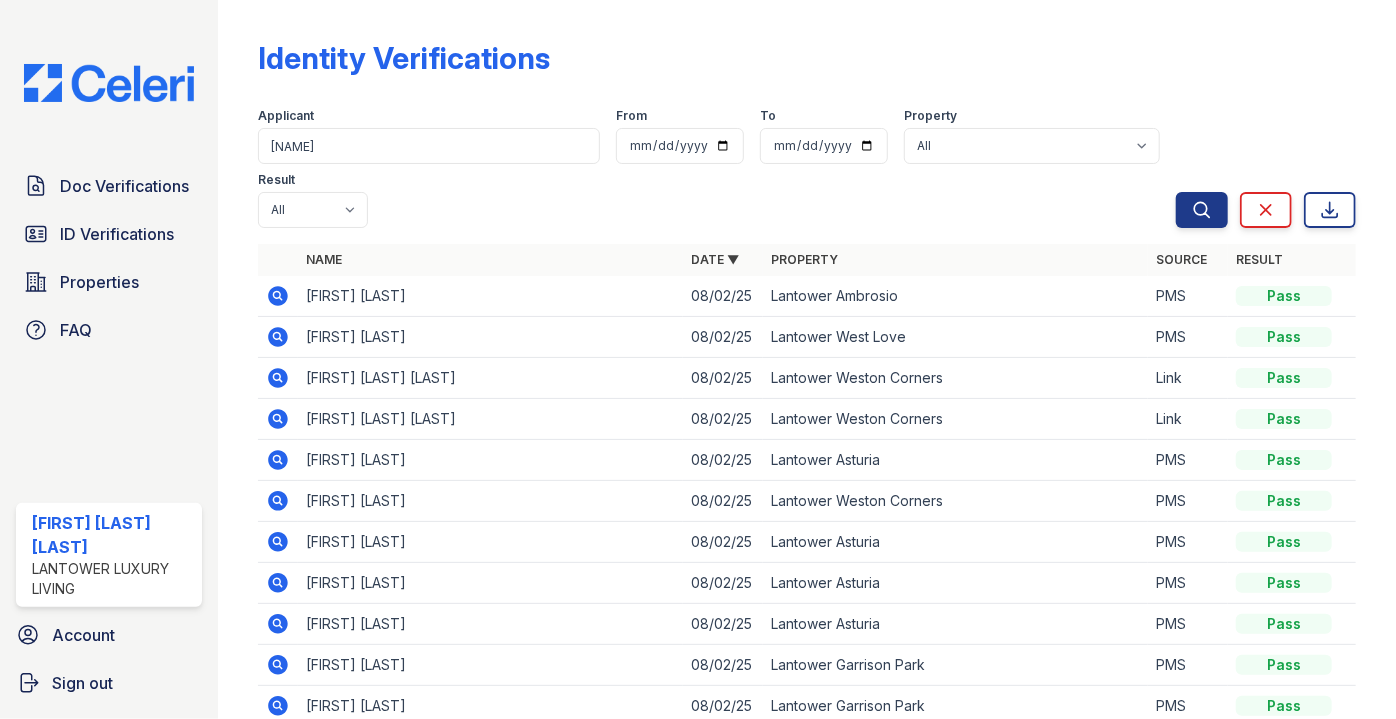 type on "khy" 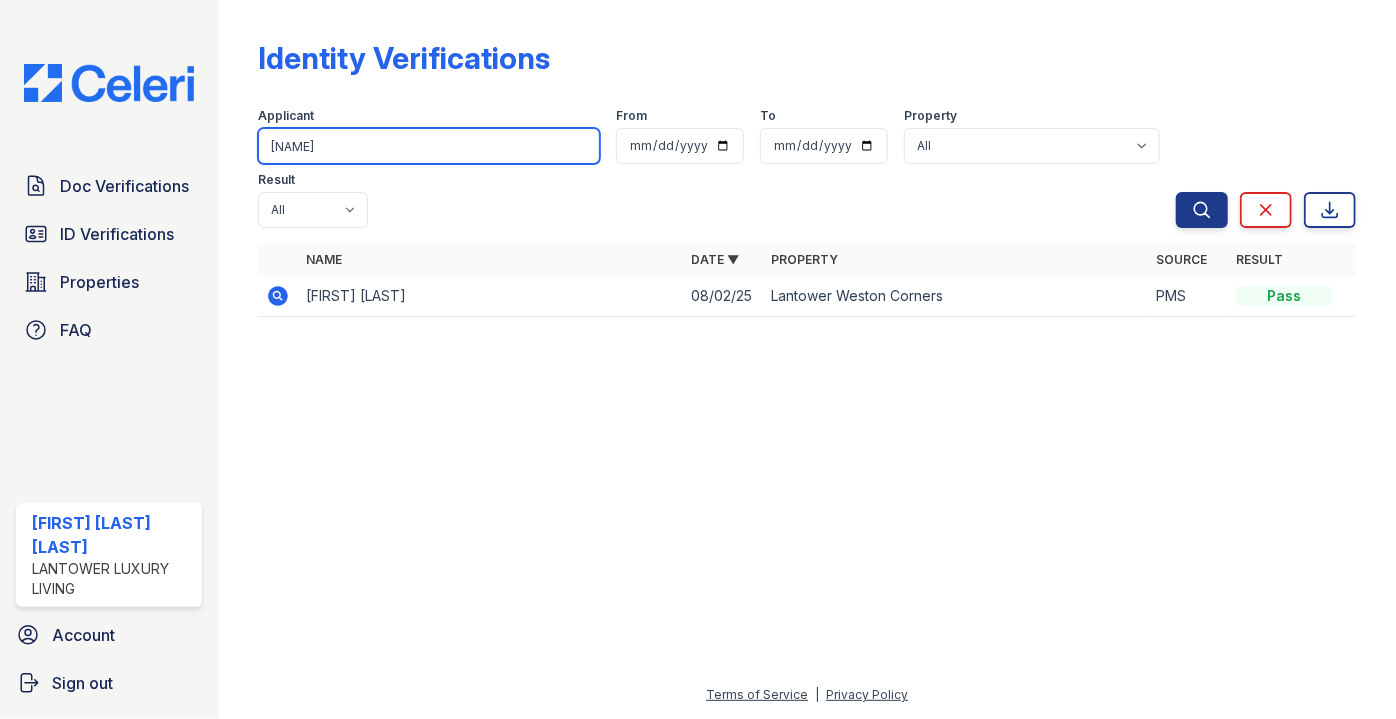 drag, startPoint x: 398, startPoint y: 143, endPoint x: 183, endPoint y: 162, distance: 215.8379 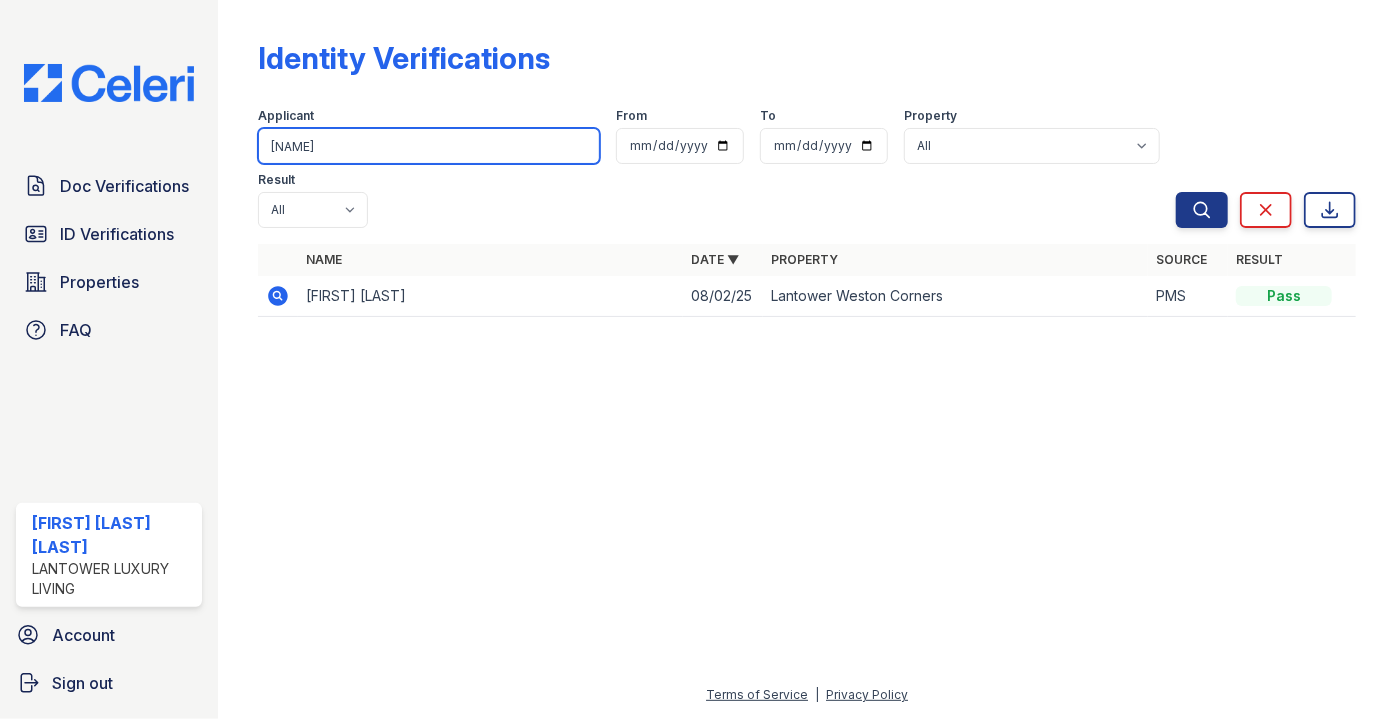 click on "Doc Verifications
ID Verifications
Properties
FAQ
Paola Materan Orozco
Lantower Luxury Living
Account
Sign out
Identity Verifications
Filter
Applicant
khy
From
To
Property
All
Lantower Ambrosio
Lantower Asturia
Lantower Brandon Crossroads
Lantower Bullhouse
Lantower Cypress Creek
Lantower Edgewater
Lantower Garrison Park
Lantower Grande Flats
Lantower Grande Pines
Lantower Legacy Lakes
Lantower Midtown
Lantower Round Rock
Lantower Techridge
Lantower Waverly
Lantower West Love
Lantower Weston Corners
Lantower Westshore
Realm at Patterson Place
Residences at the Collection
South Side on Lamar" at bounding box center [698, 359] 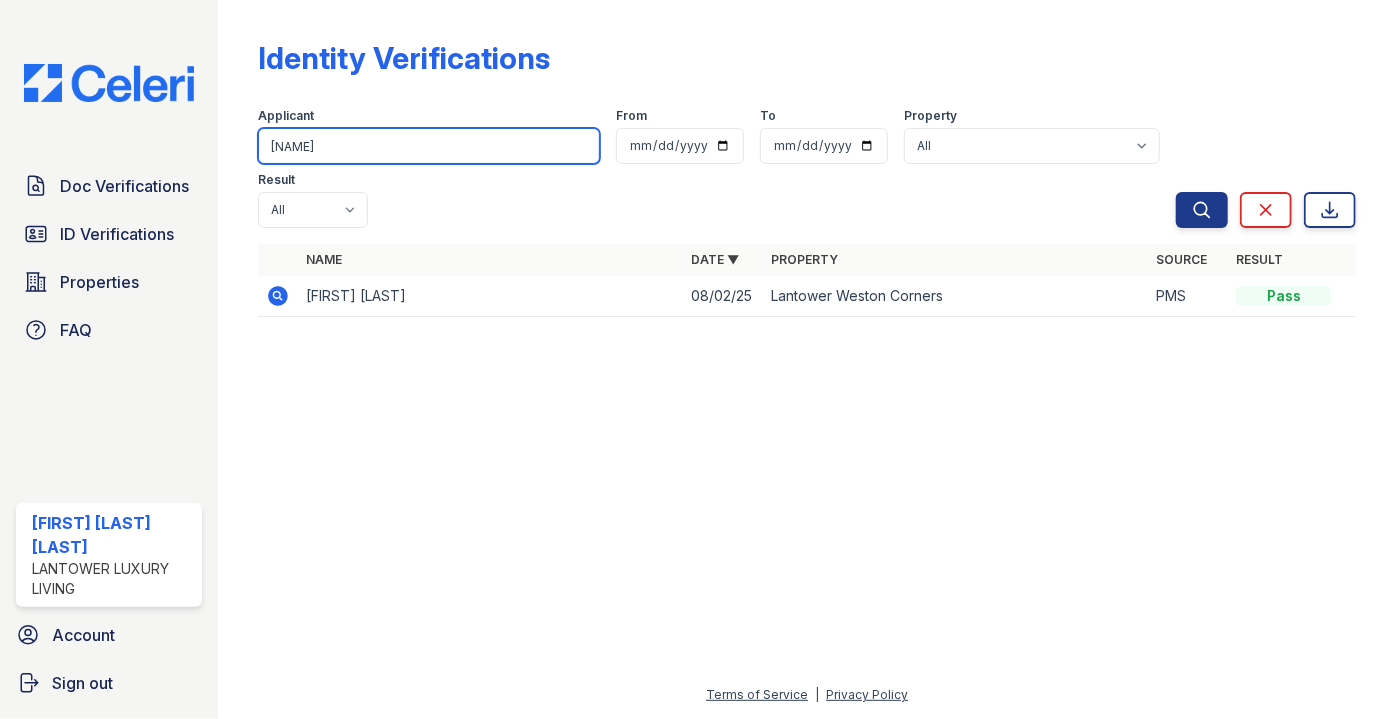 type on "edith" 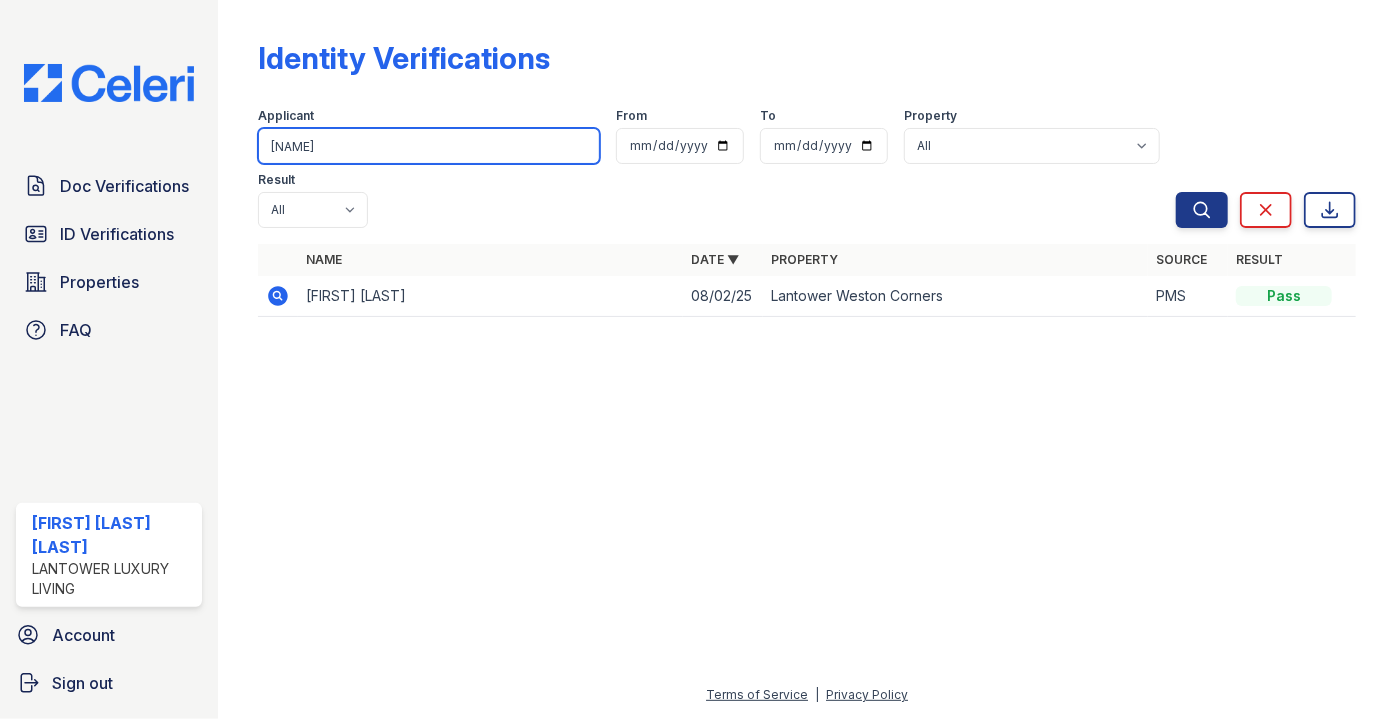 click on "Search" at bounding box center [1202, 210] 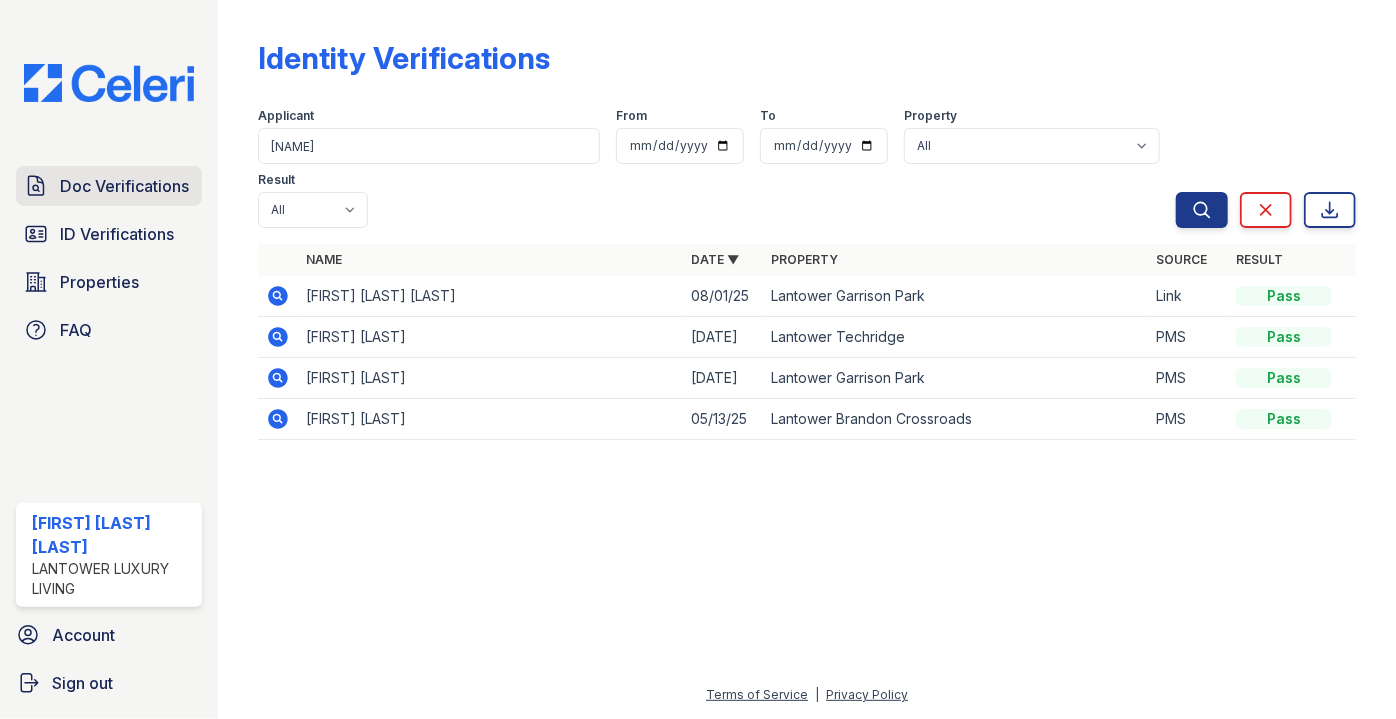 click on "Doc Verifications" at bounding box center (124, 186) 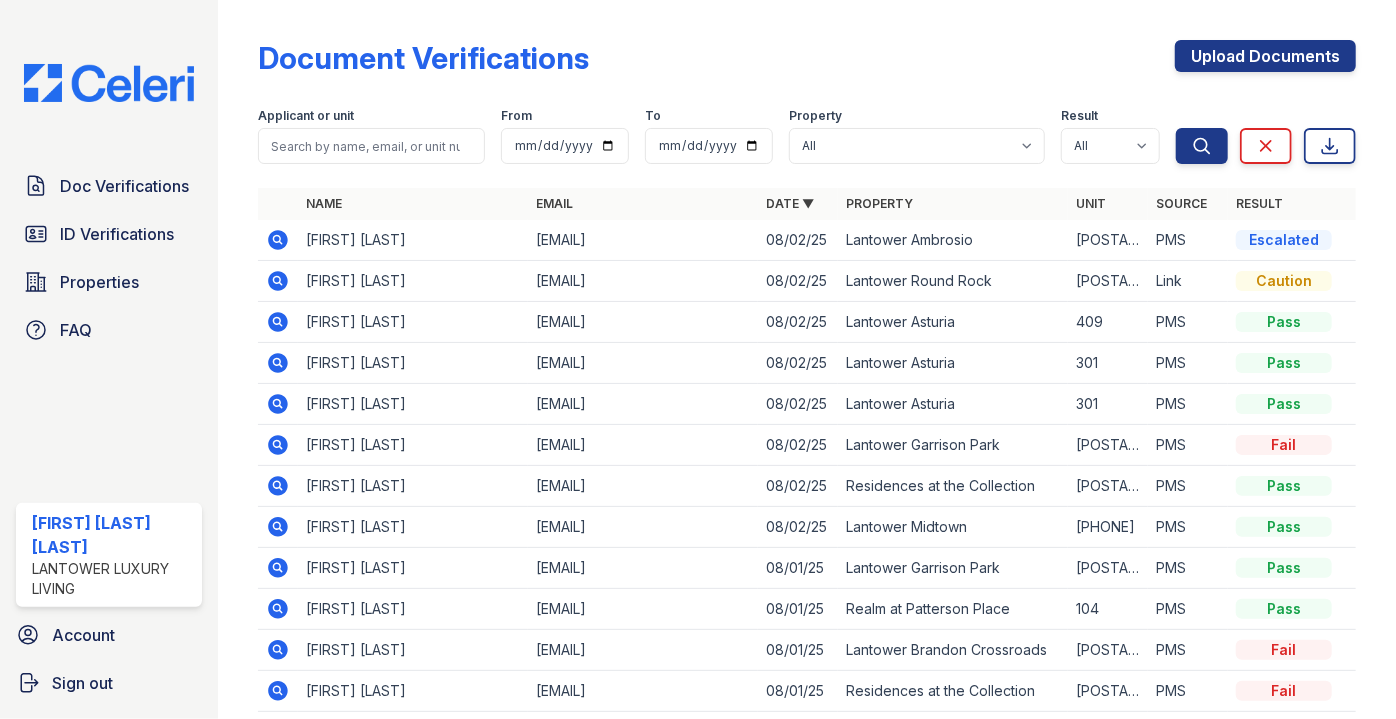 click at bounding box center (371, 146) 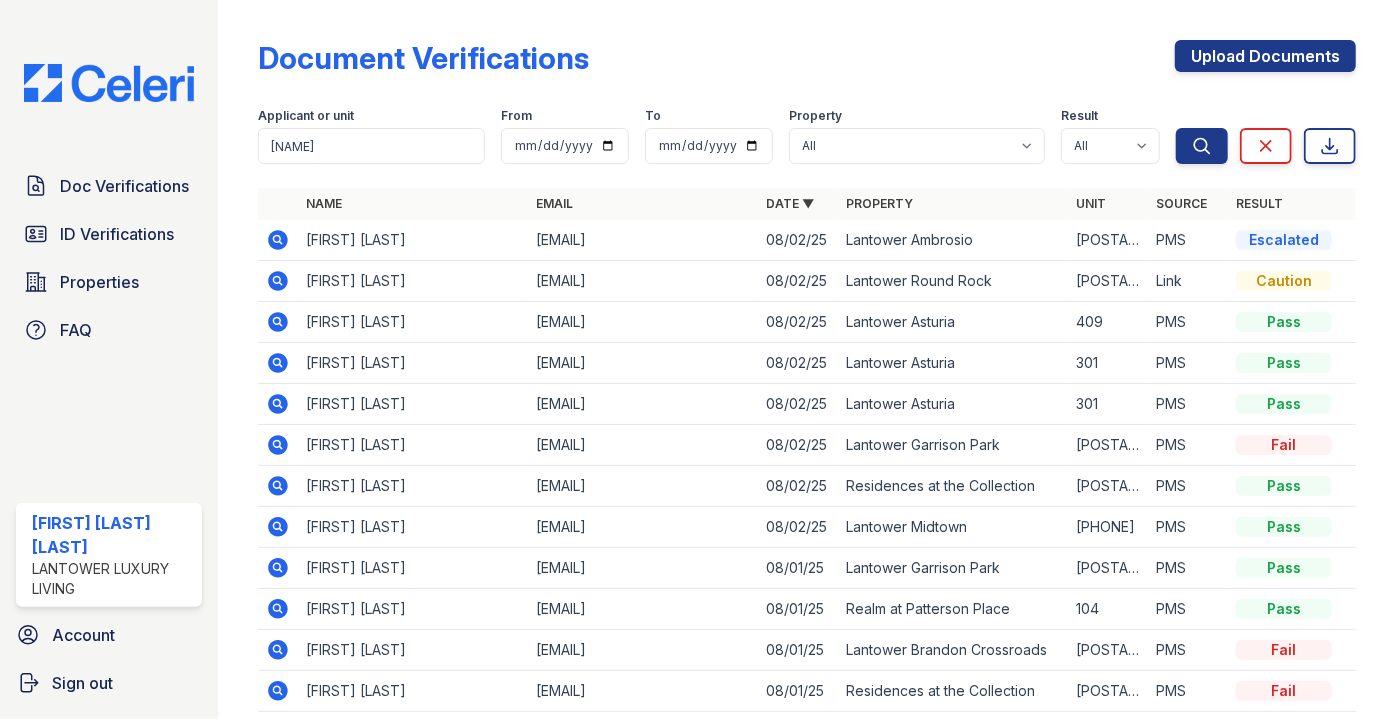 type on "edith" 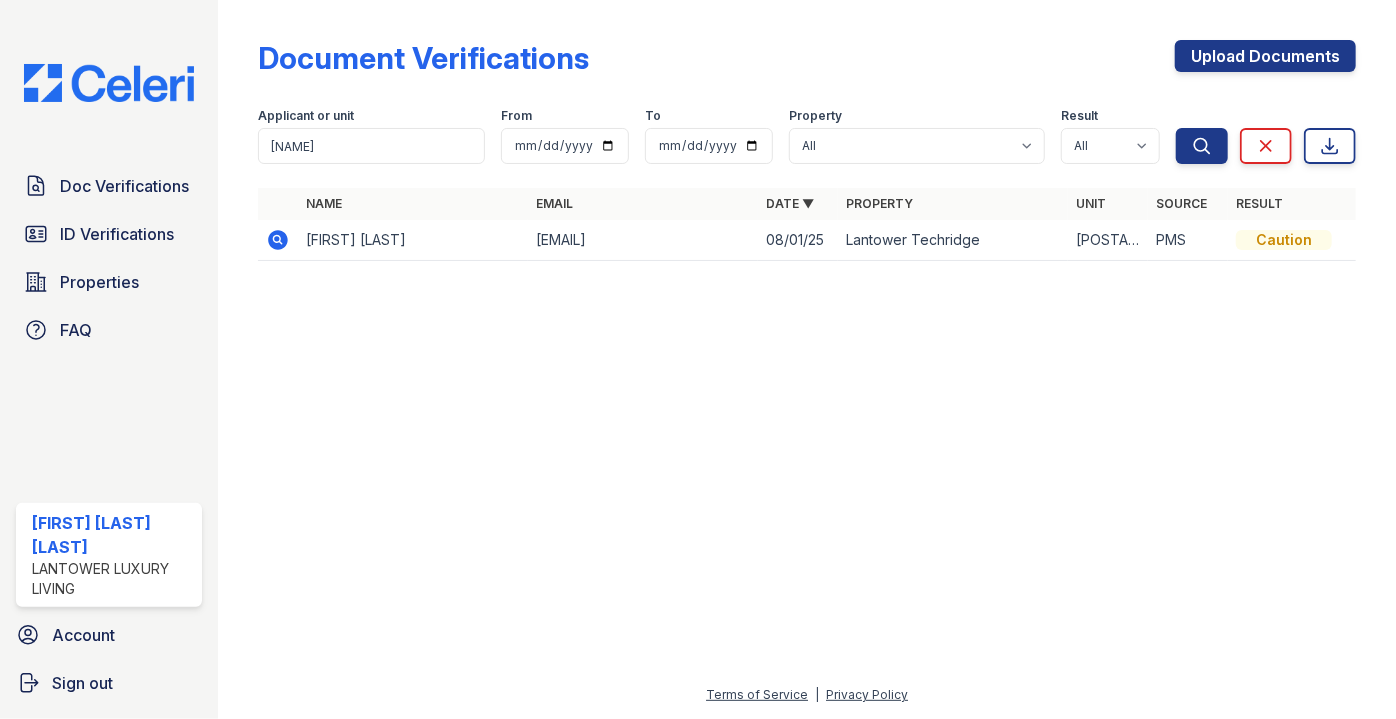 click 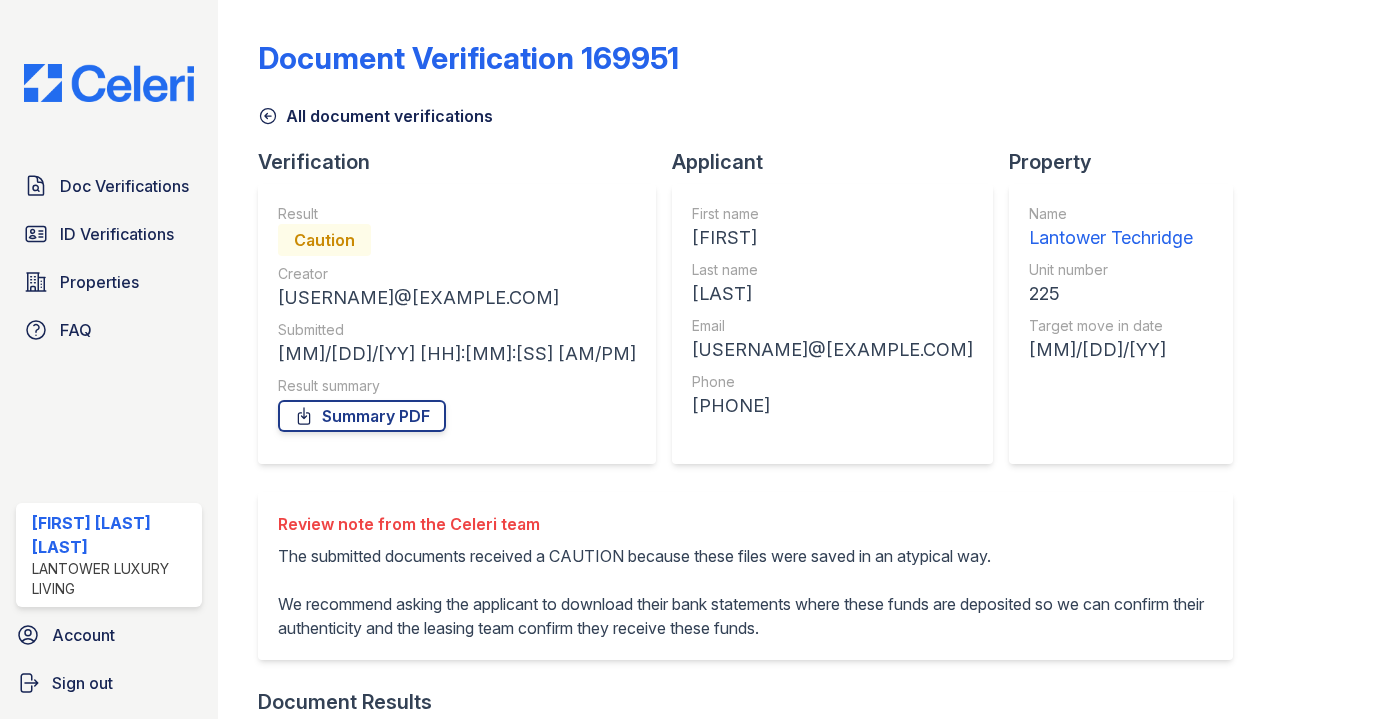 scroll, scrollTop: 0, scrollLeft: 0, axis: both 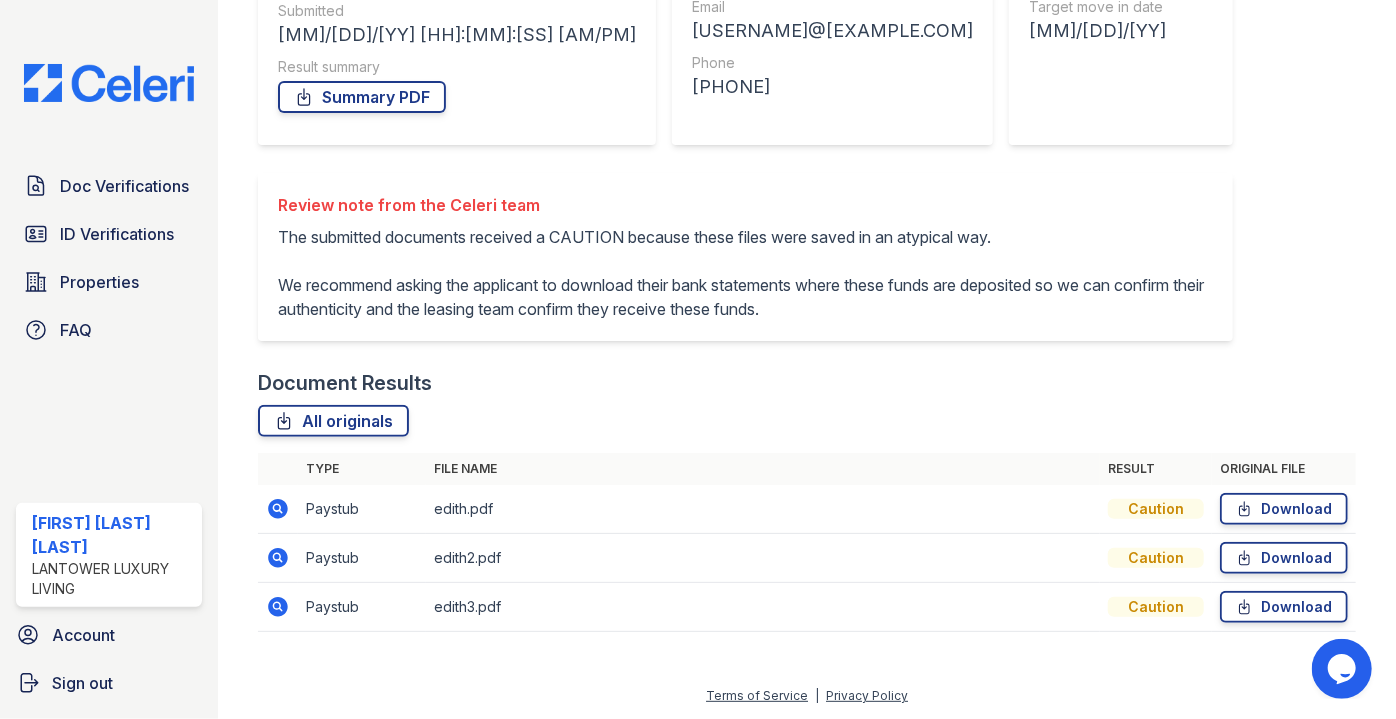 click 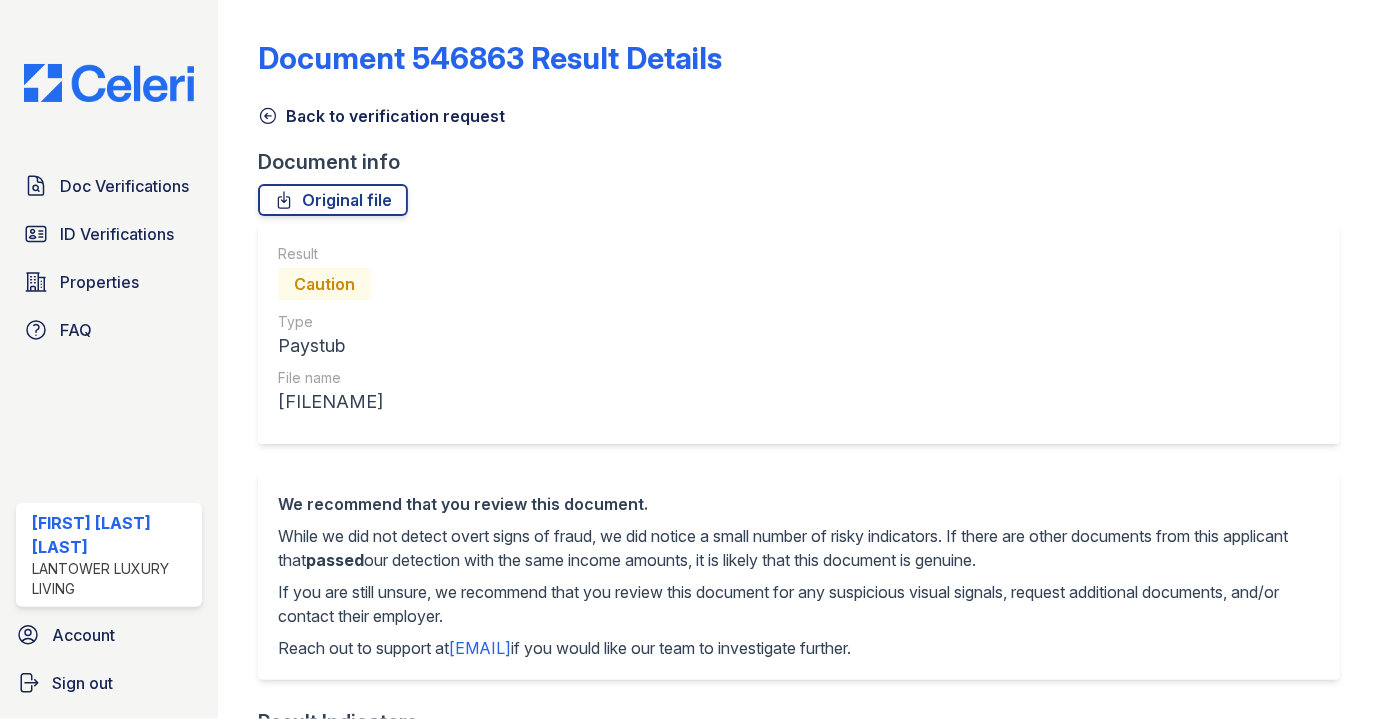 scroll, scrollTop: 0, scrollLeft: 0, axis: both 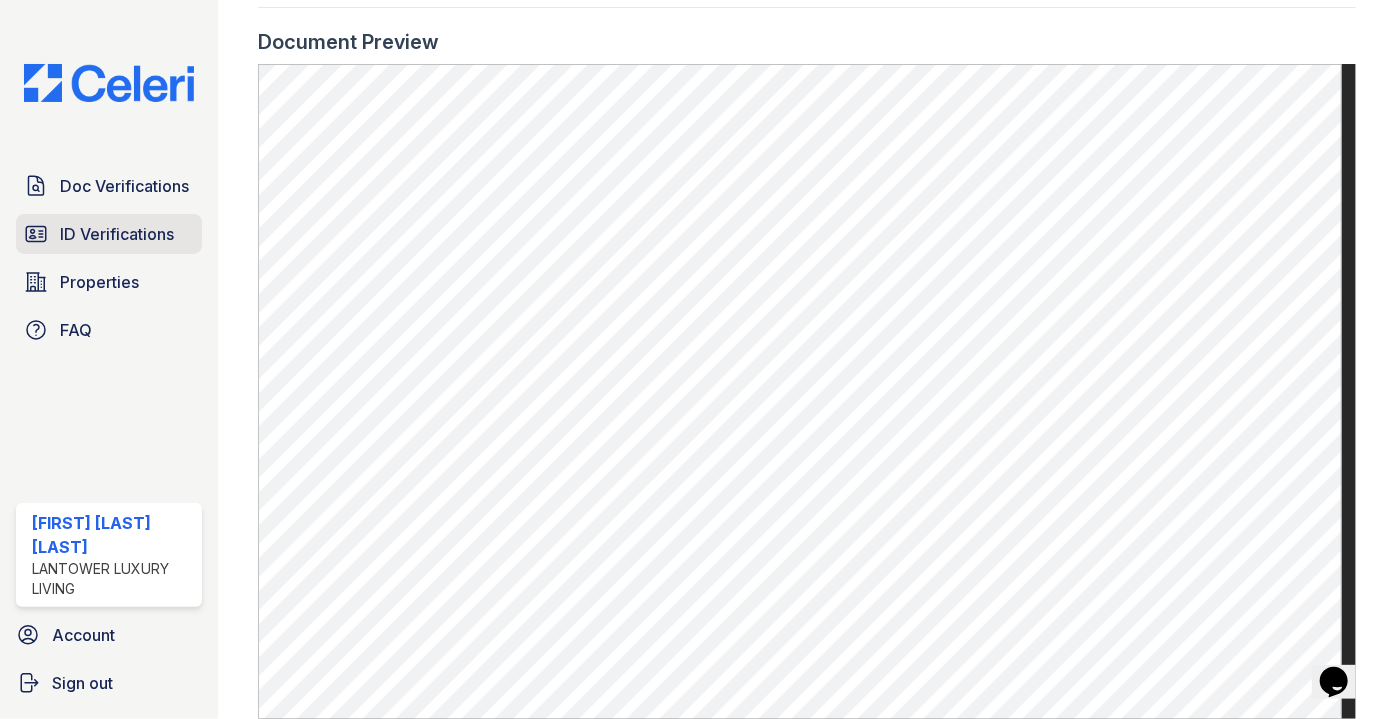 click on "ID Verifications" at bounding box center (117, 234) 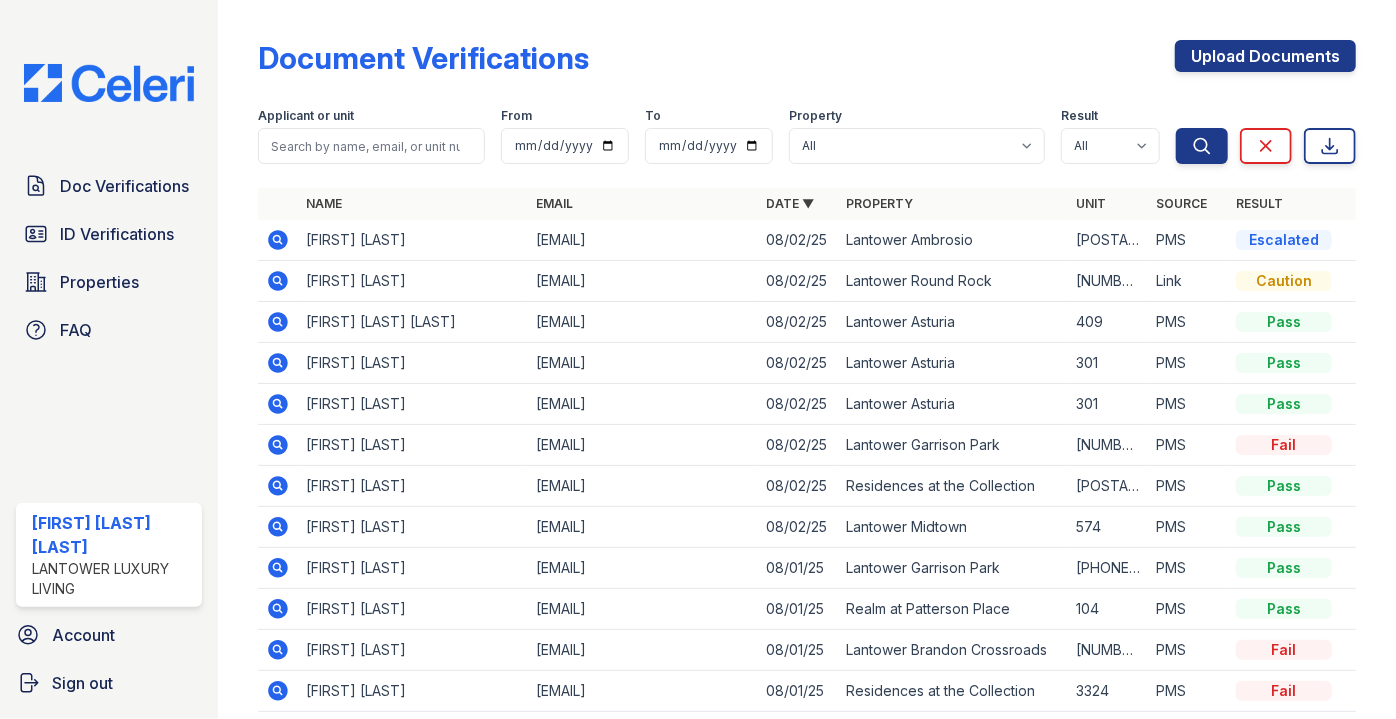click on "Doc Verifications" at bounding box center (124, 186) 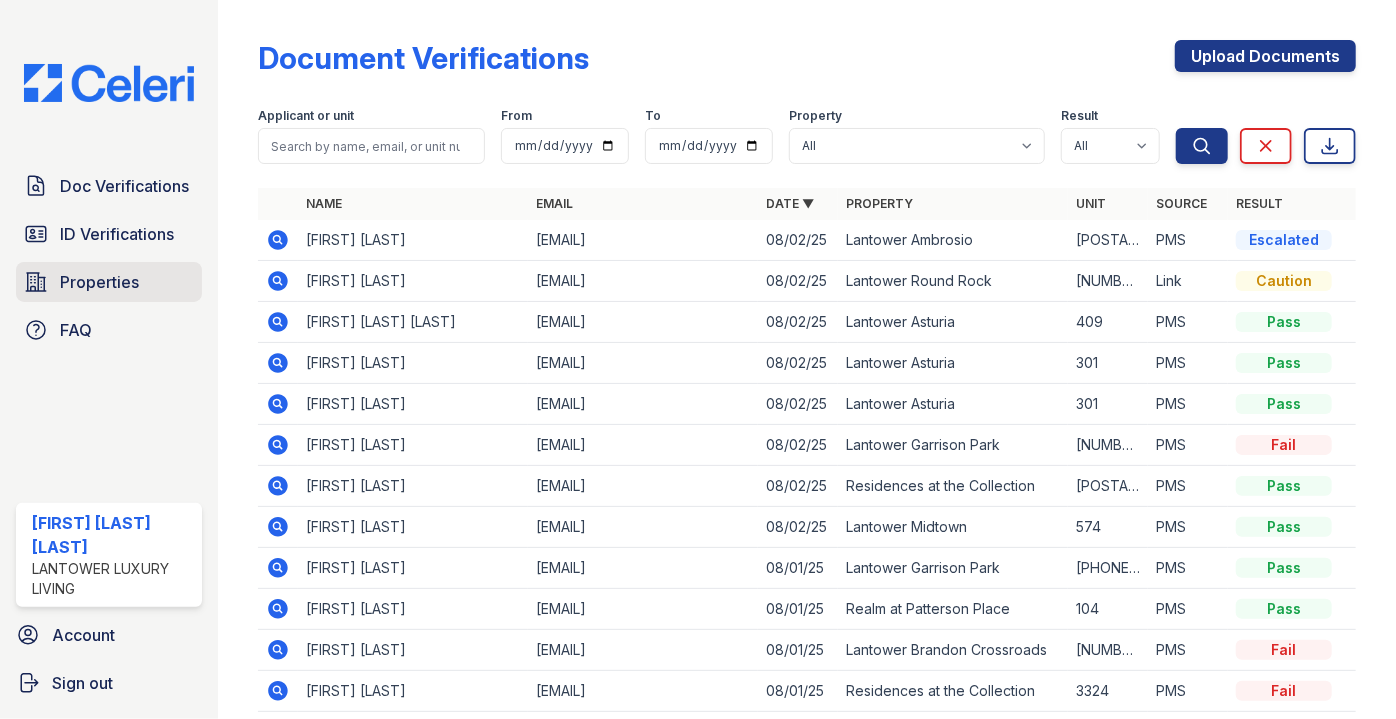 click on "Properties" at bounding box center [99, 282] 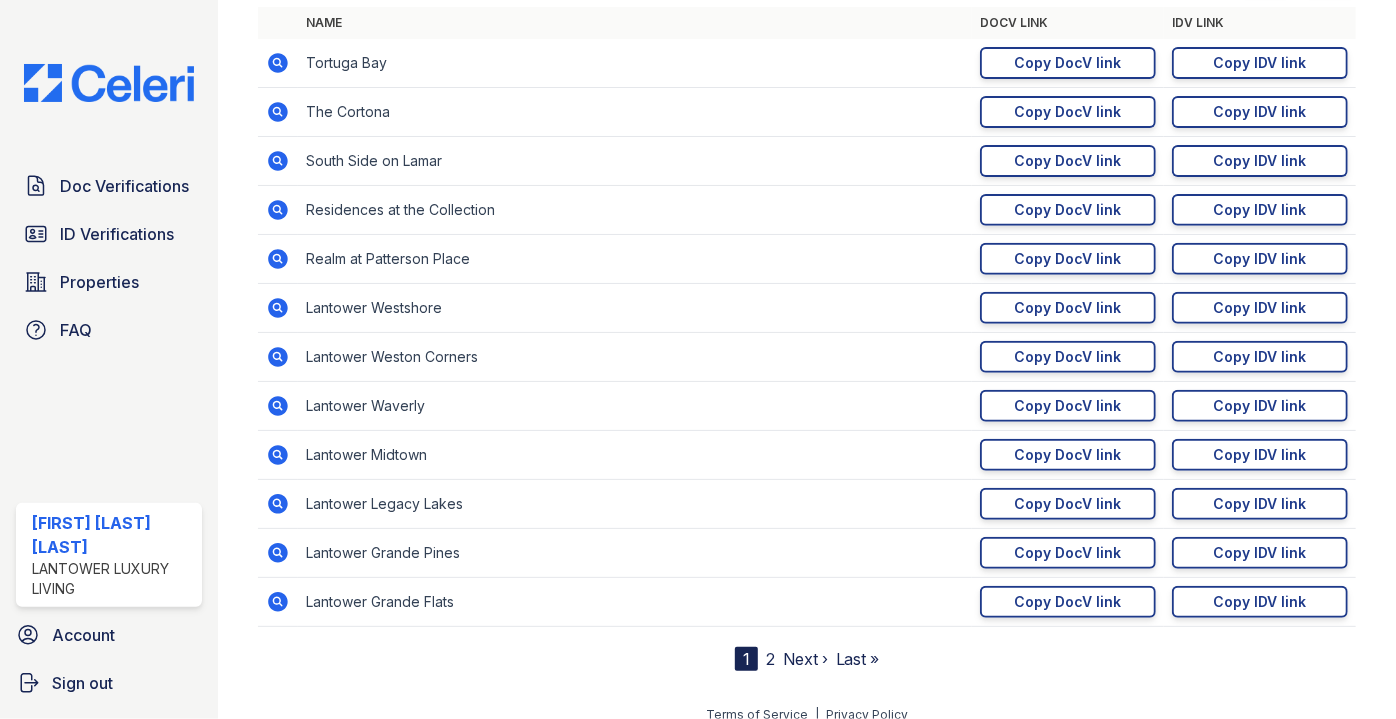 scroll, scrollTop: 272, scrollLeft: 0, axis: vertical 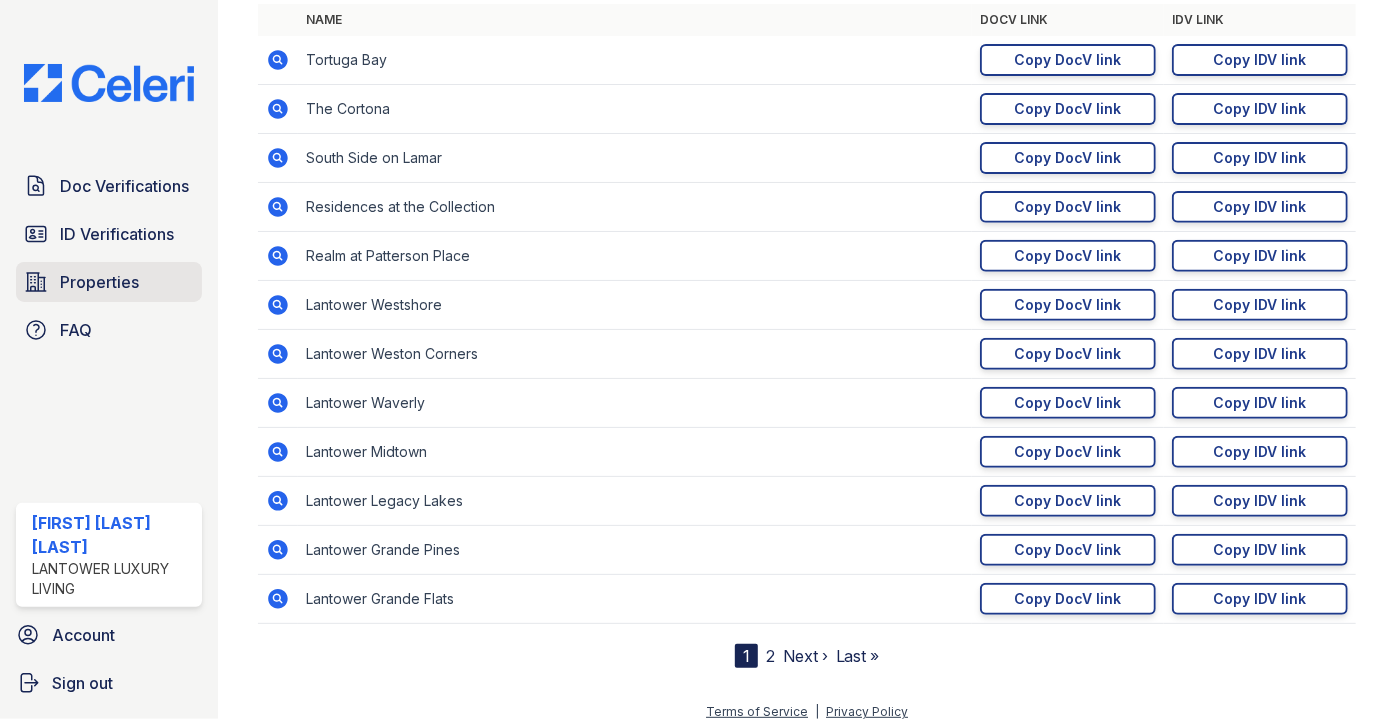 click on "Properties" at bounding box center [99, 282] 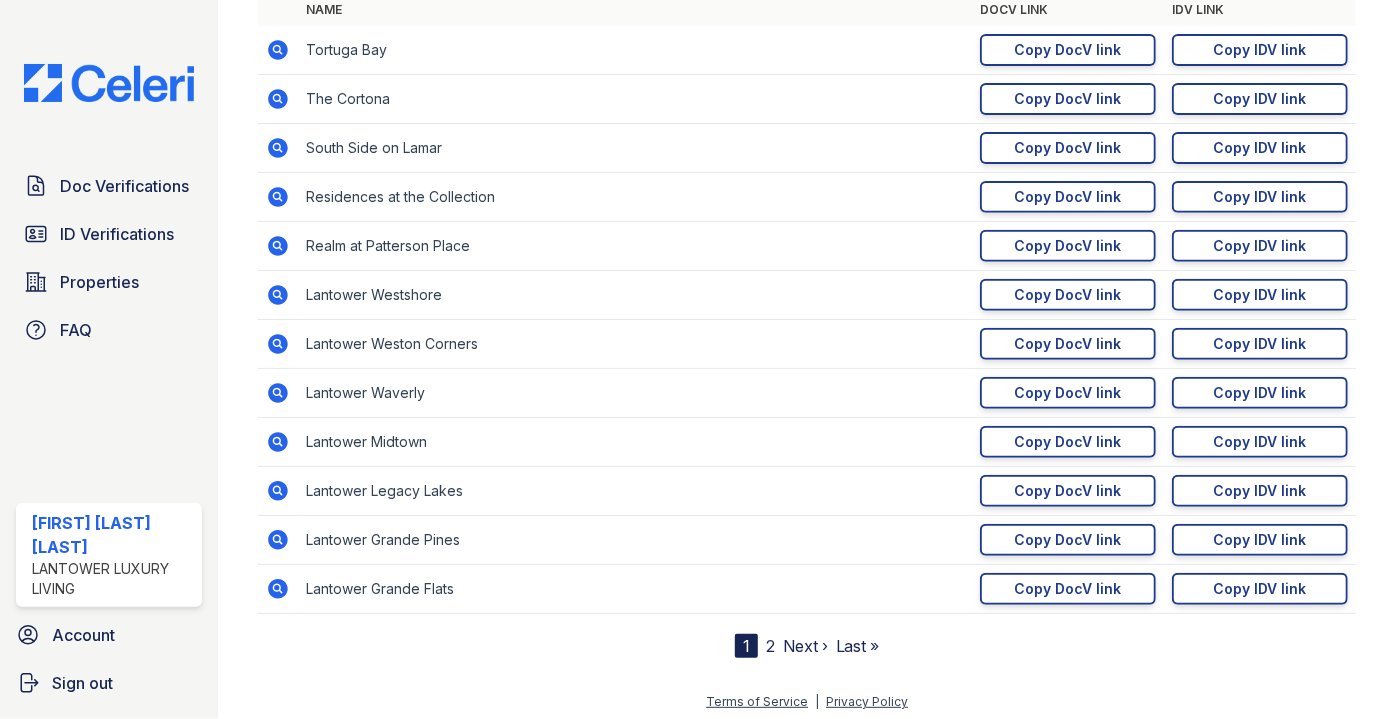 scroll, scrollTop: 285, scrollLeft: 0, axis: vertical 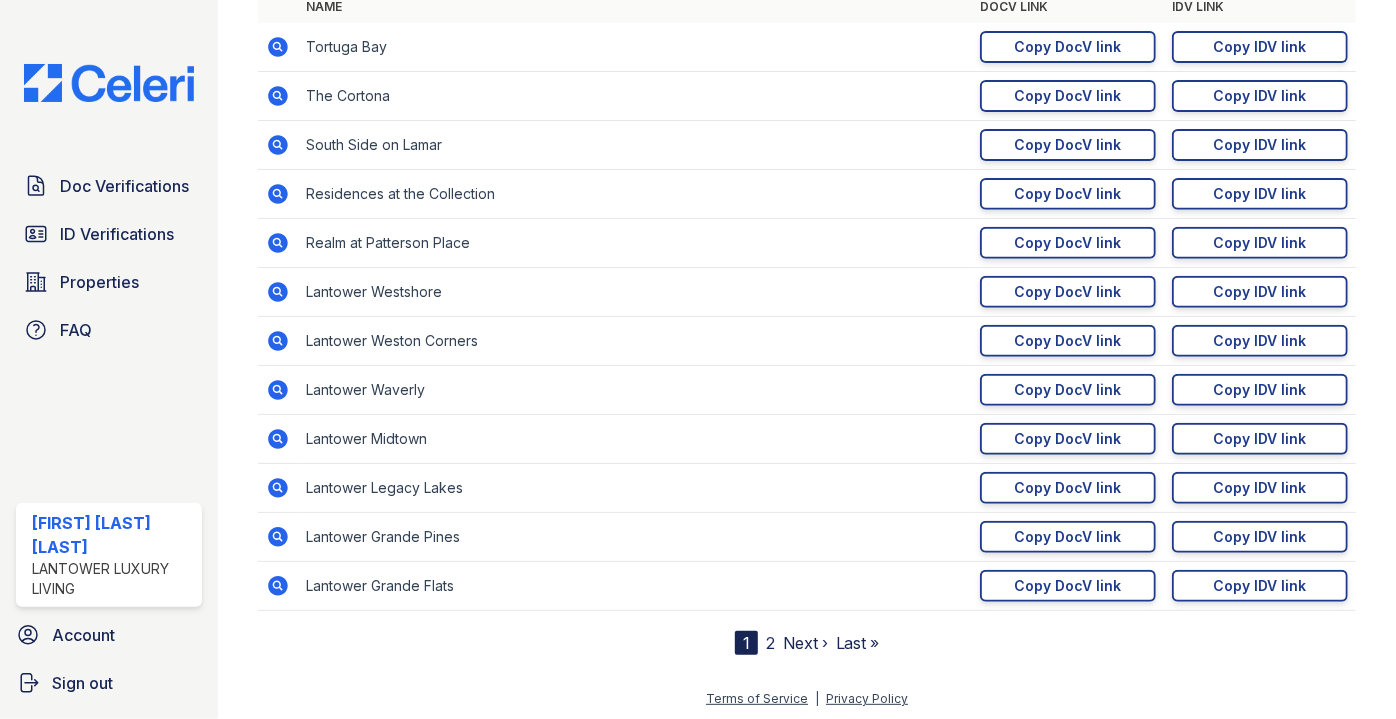 click on "2" at bounding box center [770, 643] 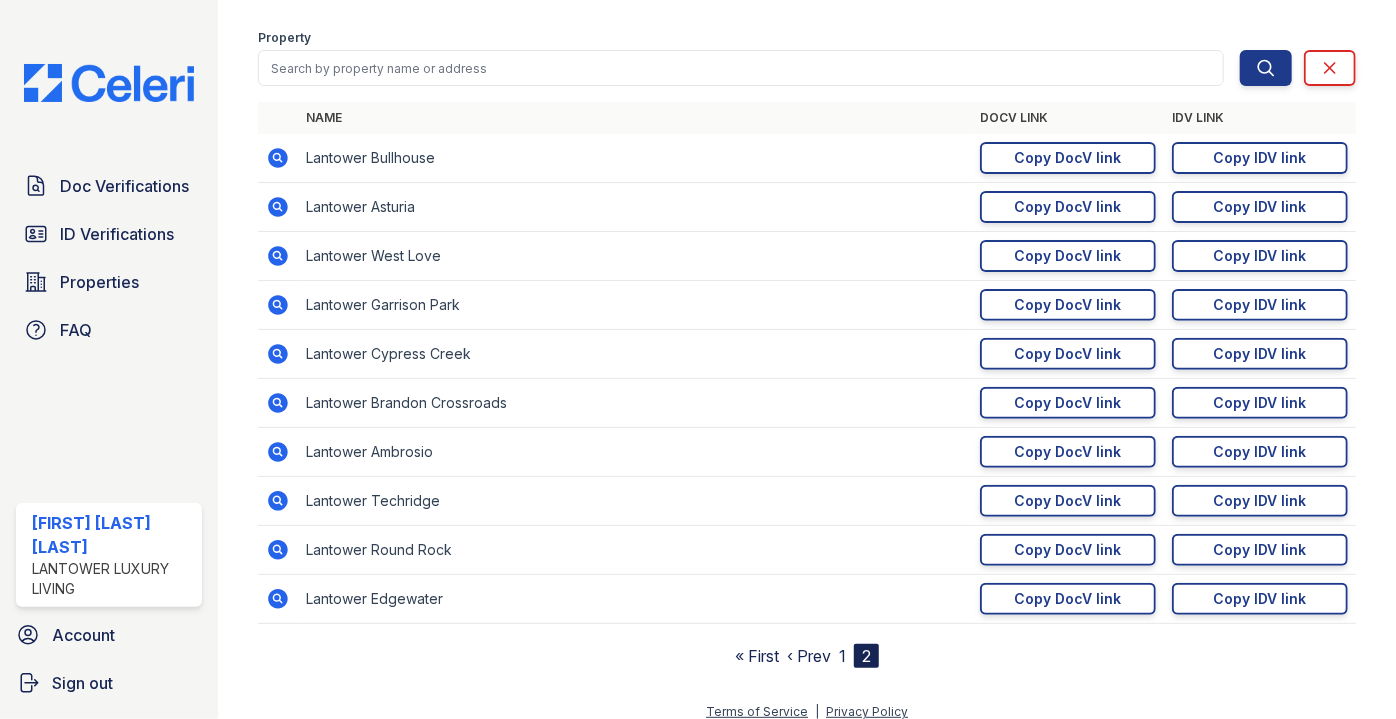 scroll, scrollTop: 181, scrollLeft: 0, axis: vertical 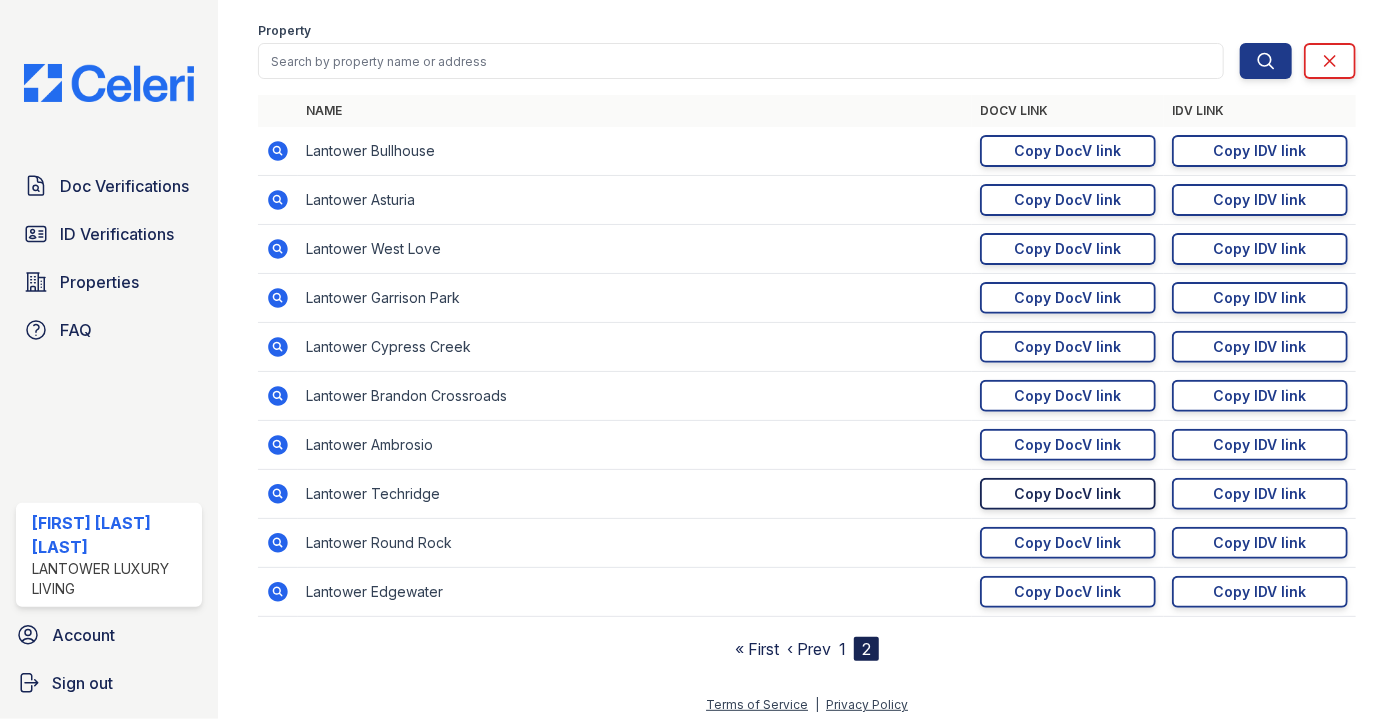 click on "Copy DocV link" at bounding box center [1068, 494] 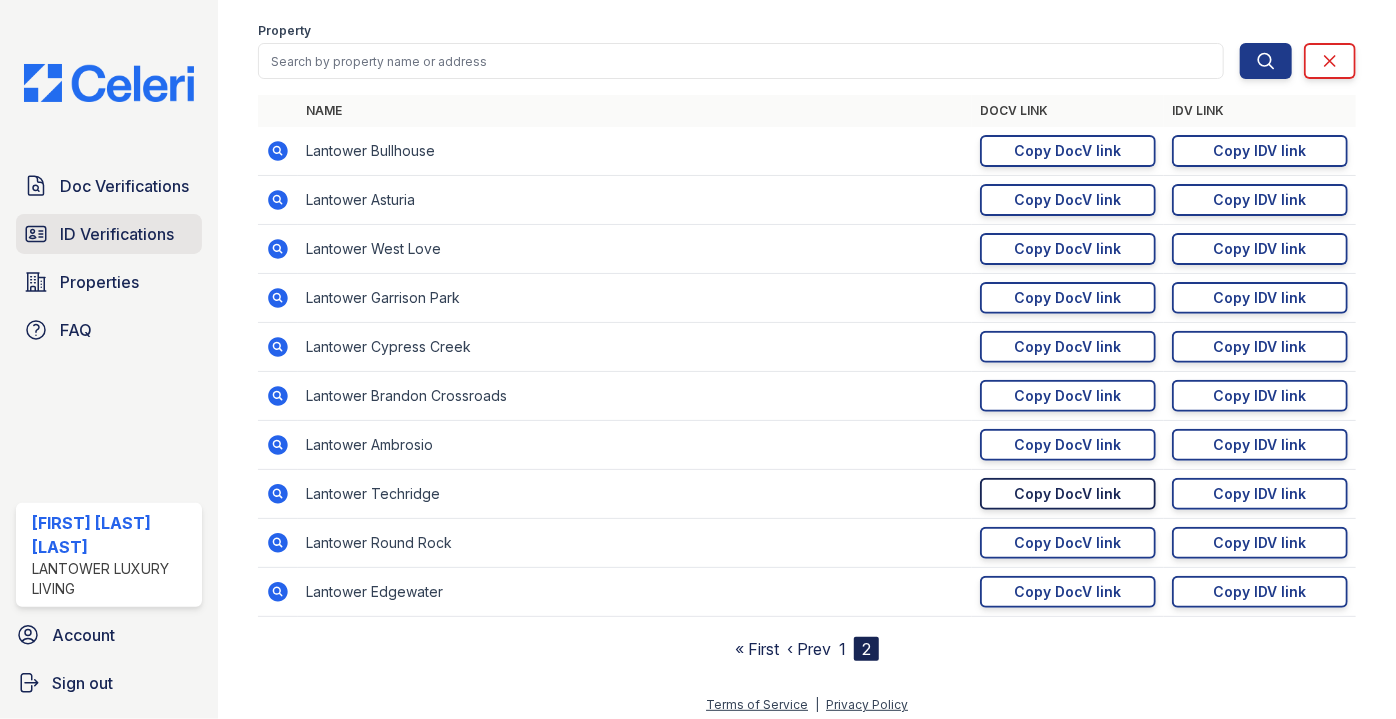 click on "ID Verifications" at bounding box center (117, 234) 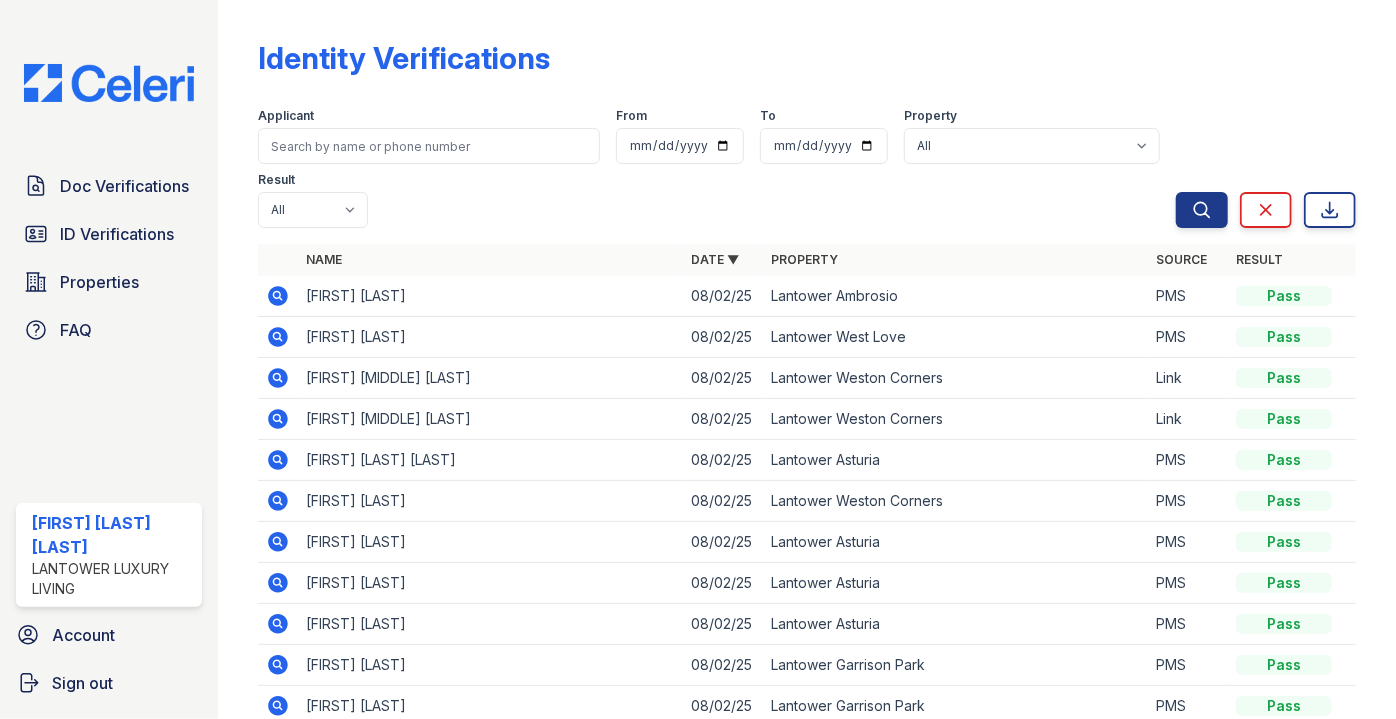 click at bounding box center (429, 146) 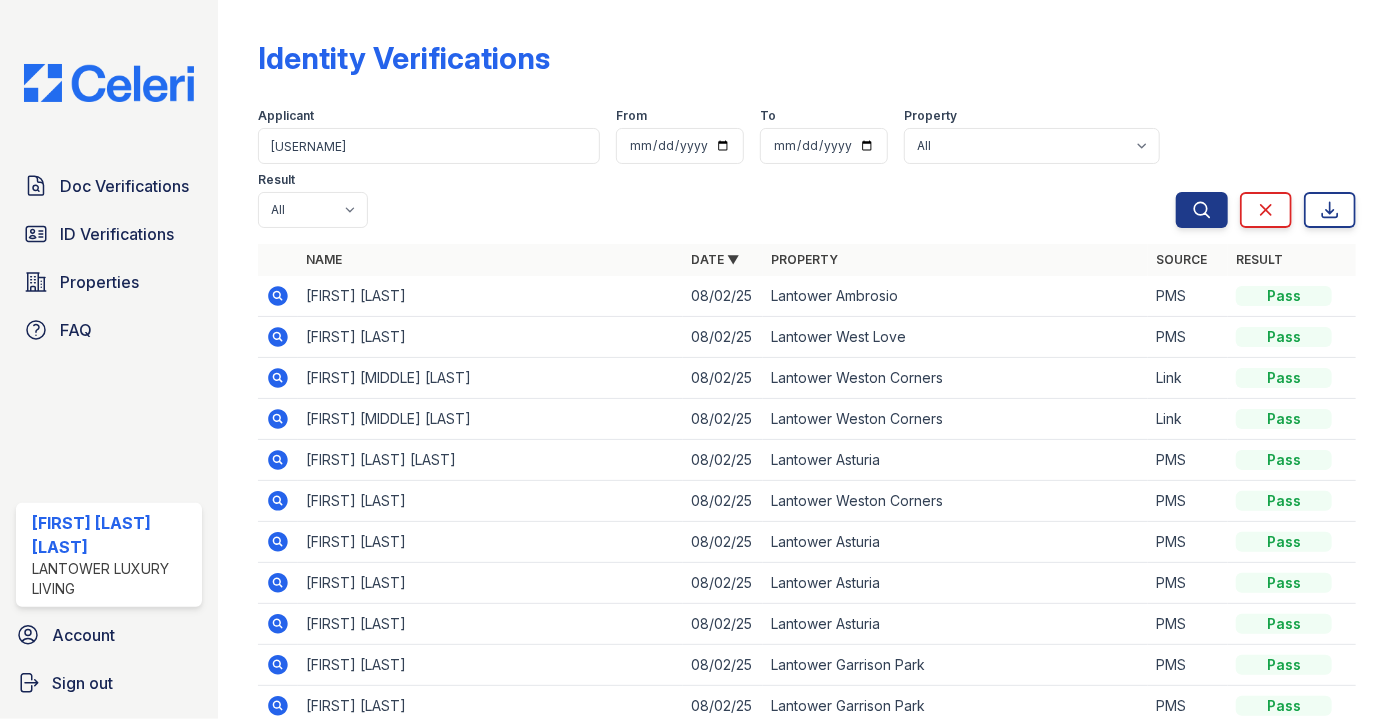 type on "[USERNAME]" 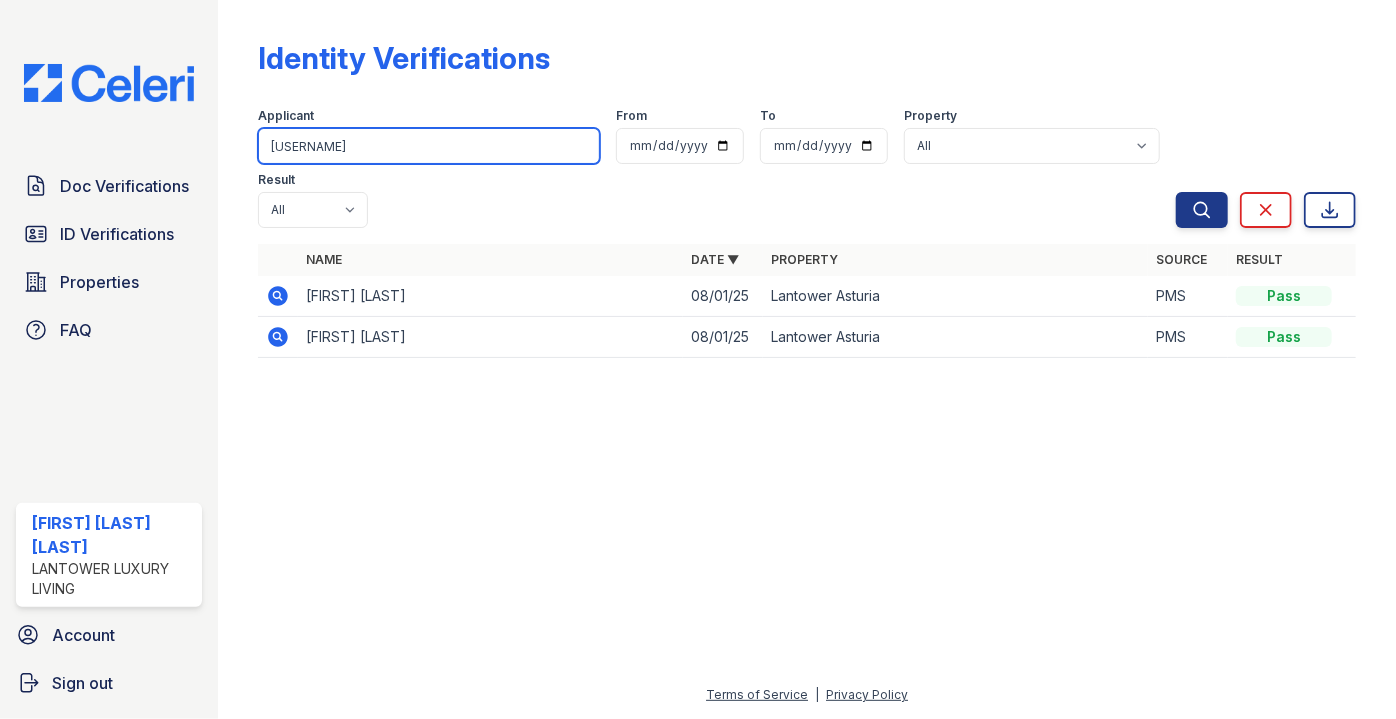 drag, startPoint x: 341, startPoint y: 150, endPoint x: 202, endPoint y: 169, distance: 140.29256 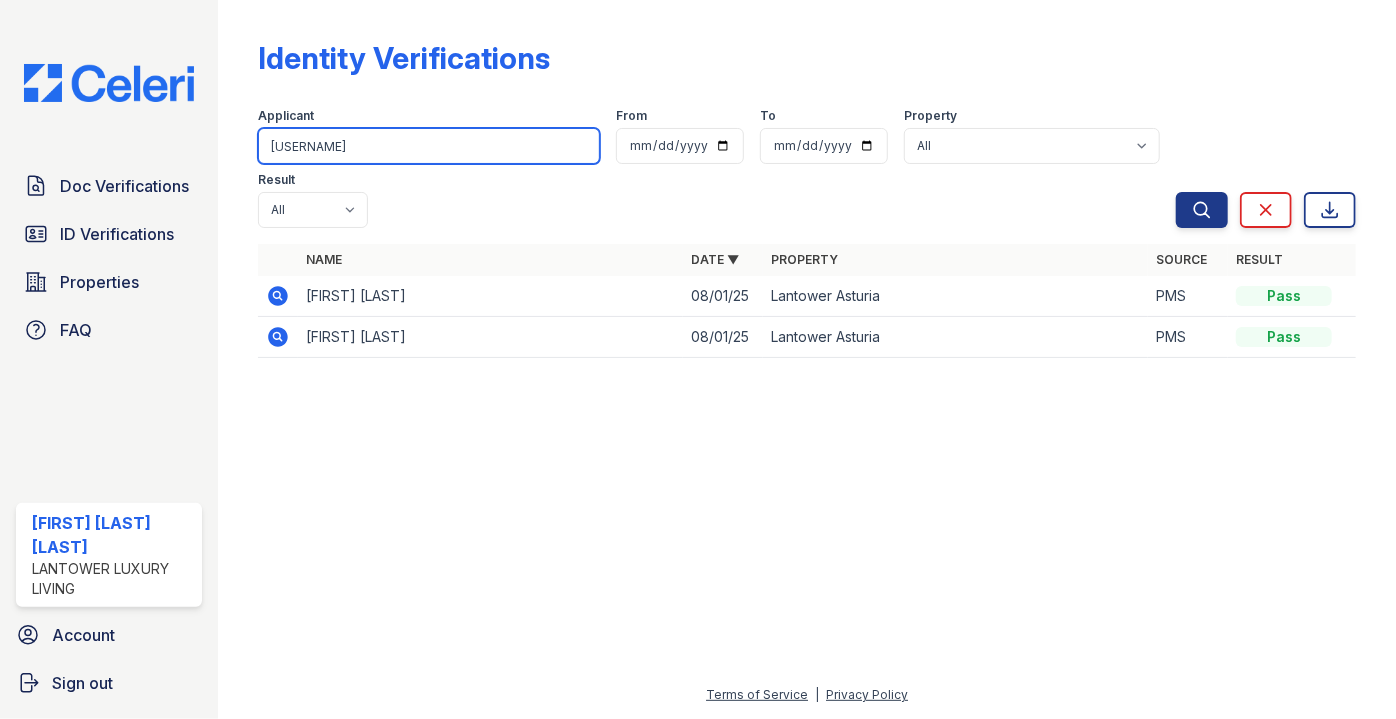 click on "[FIRST] [LAST] [LAST]" at bounding box center (698, 359) 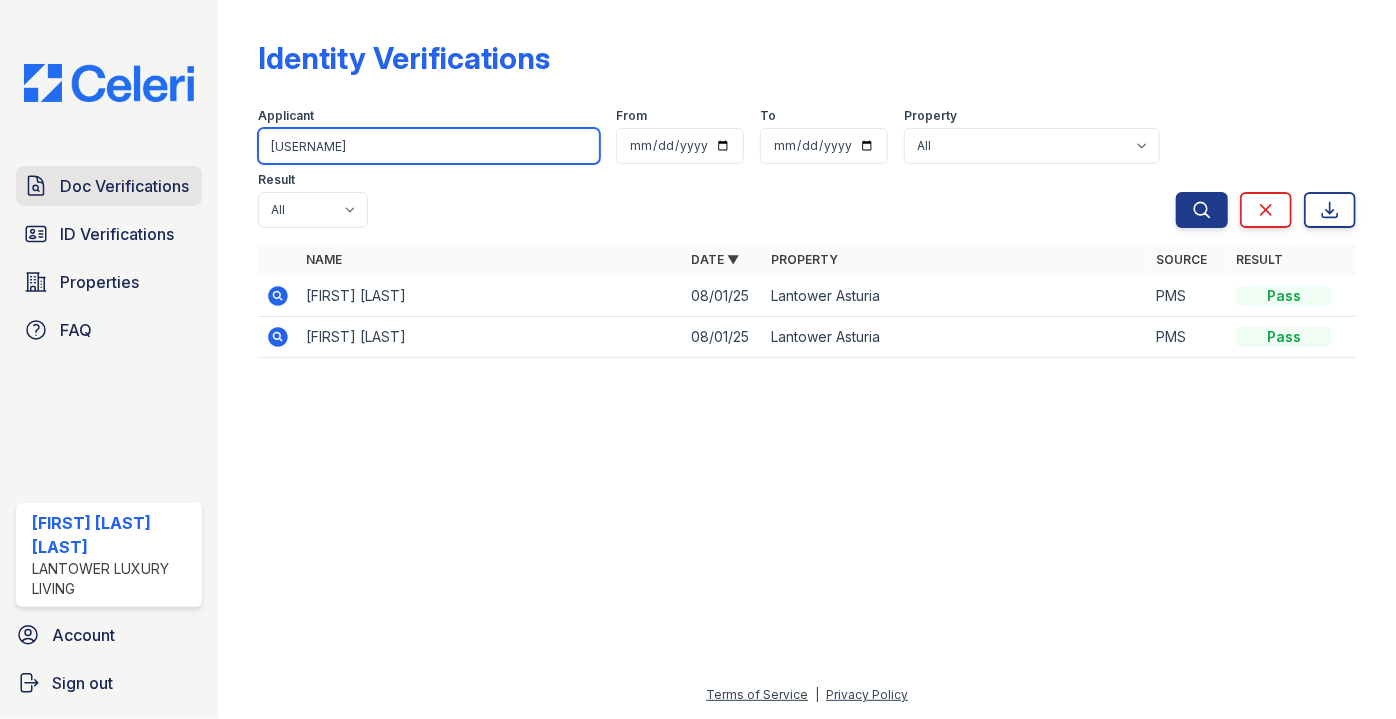 type on "[USERNAME]" 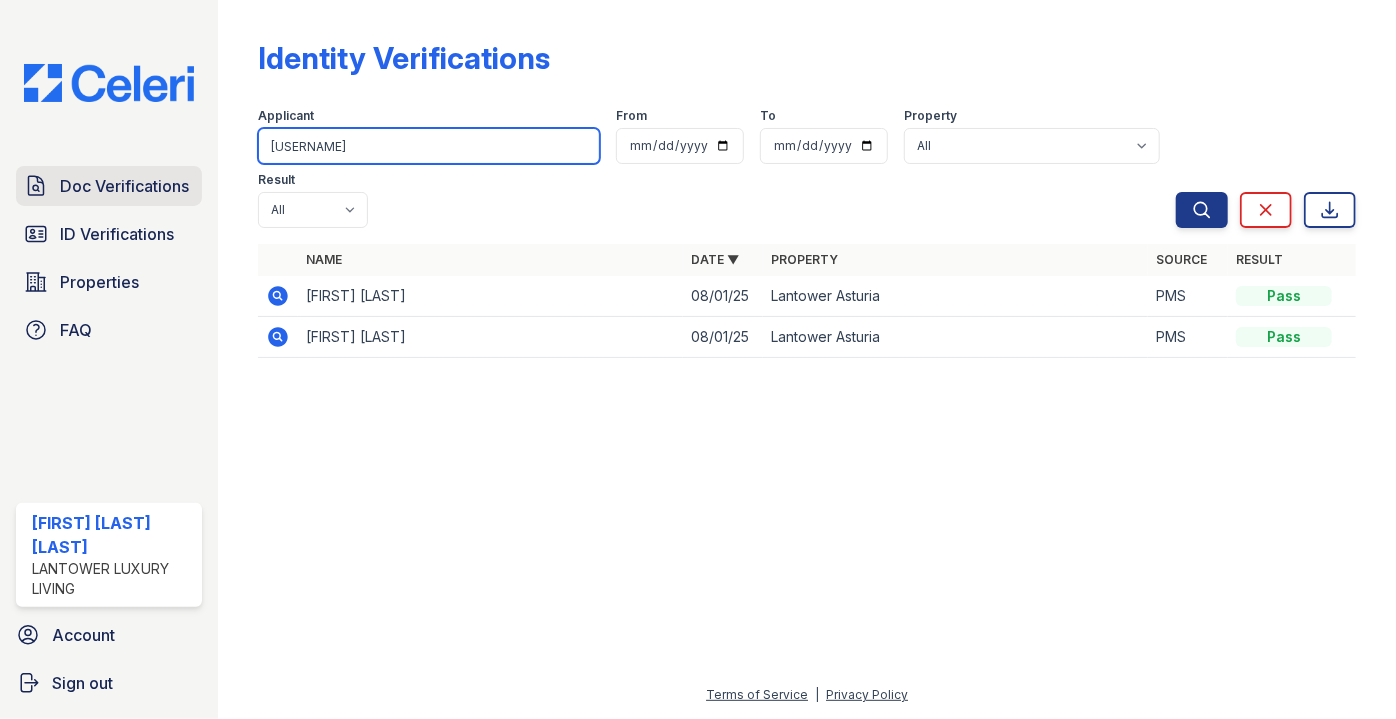 click on "Search" at bounding box center (1202, 210) 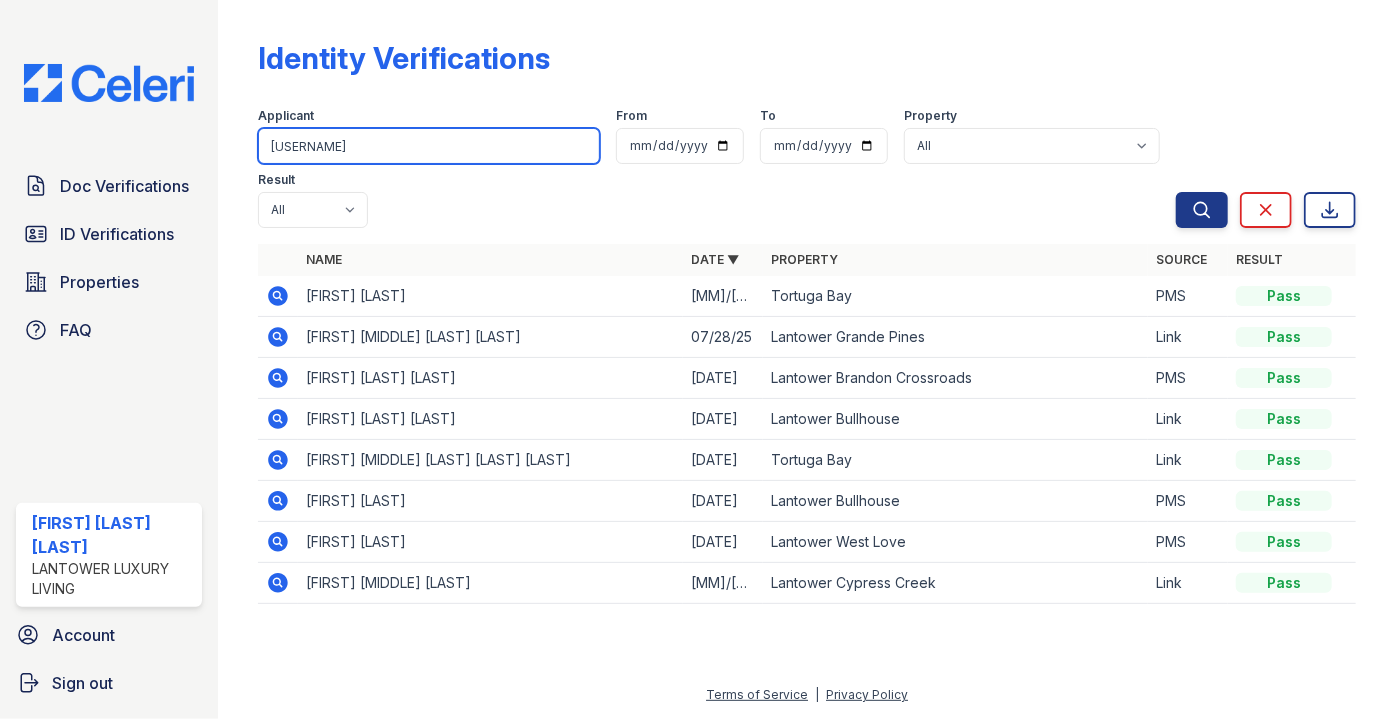 drag, startPoint x: 388, startPoint y: 158, endPoint x: 234, endPoint y: 155, distance: 154.02922 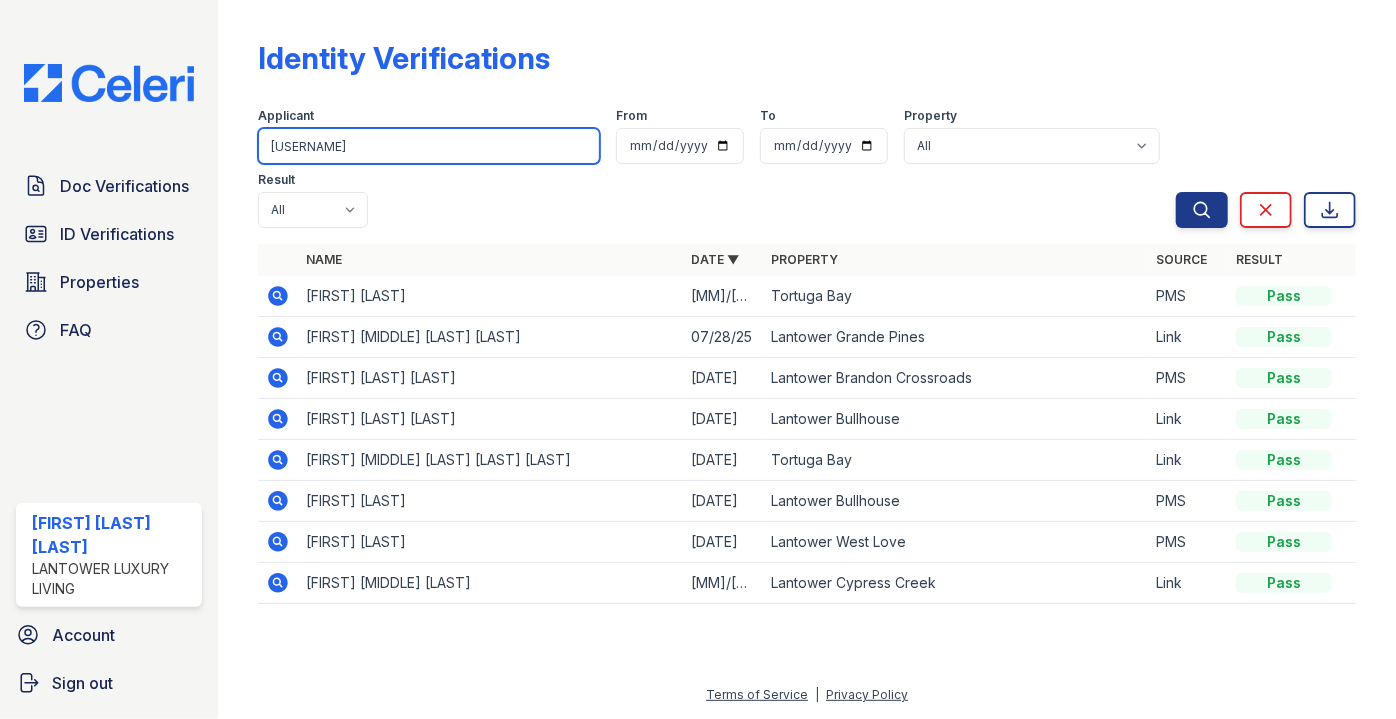 click on "alexander" at bounding box center (807, 359) 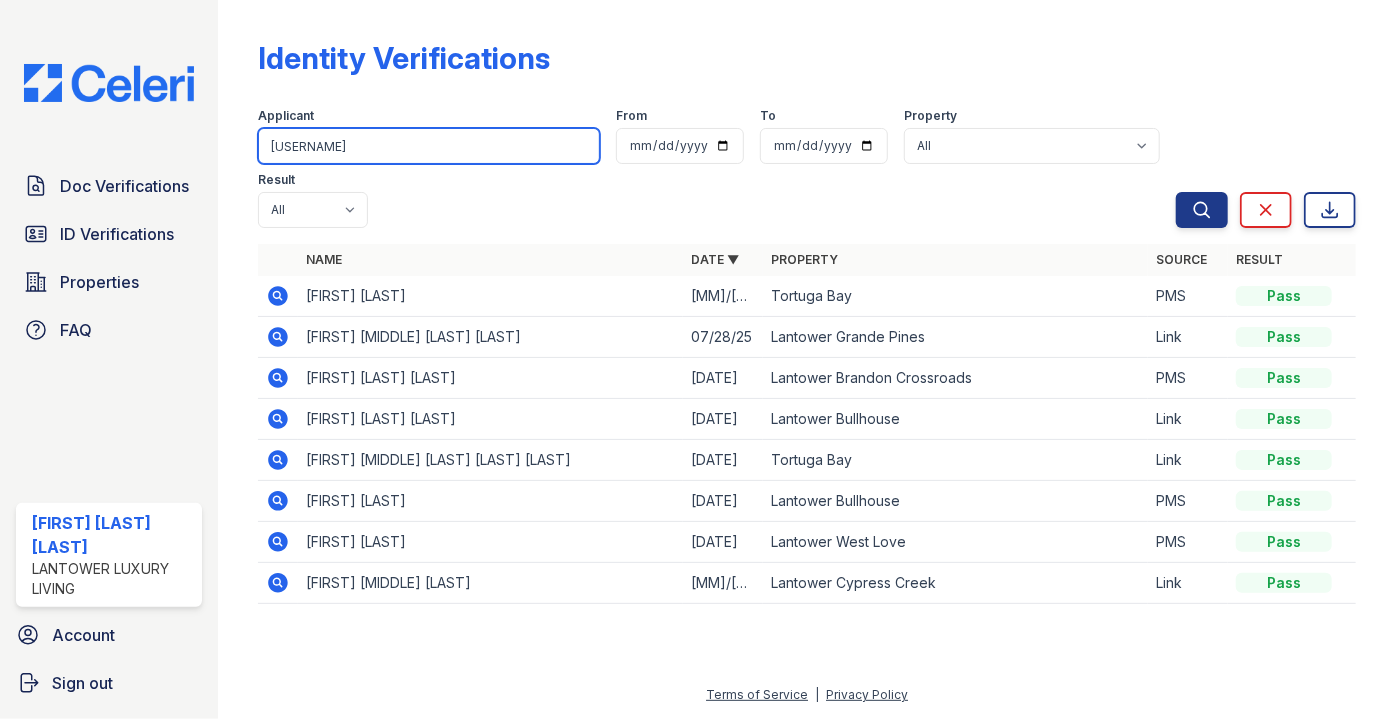 type on "[USERNAME]" 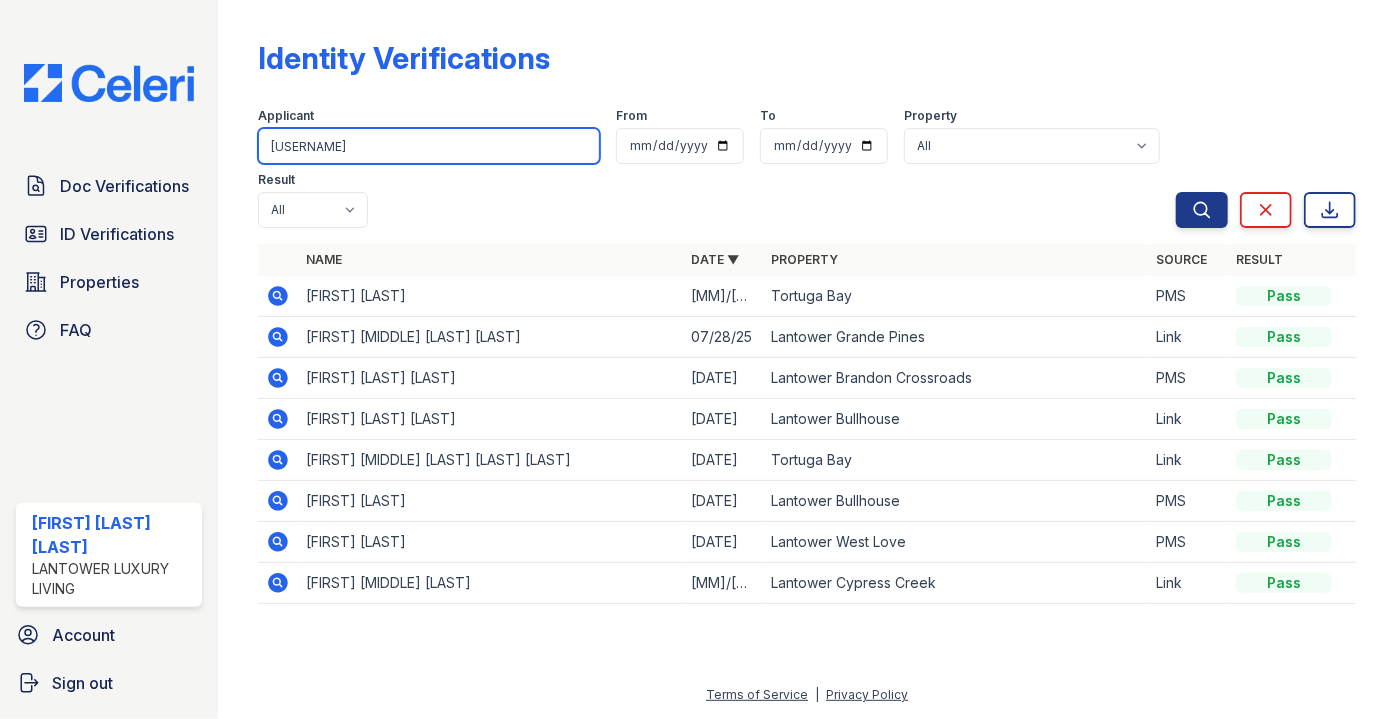 click on "Search" at bounding box center [1202, 210] 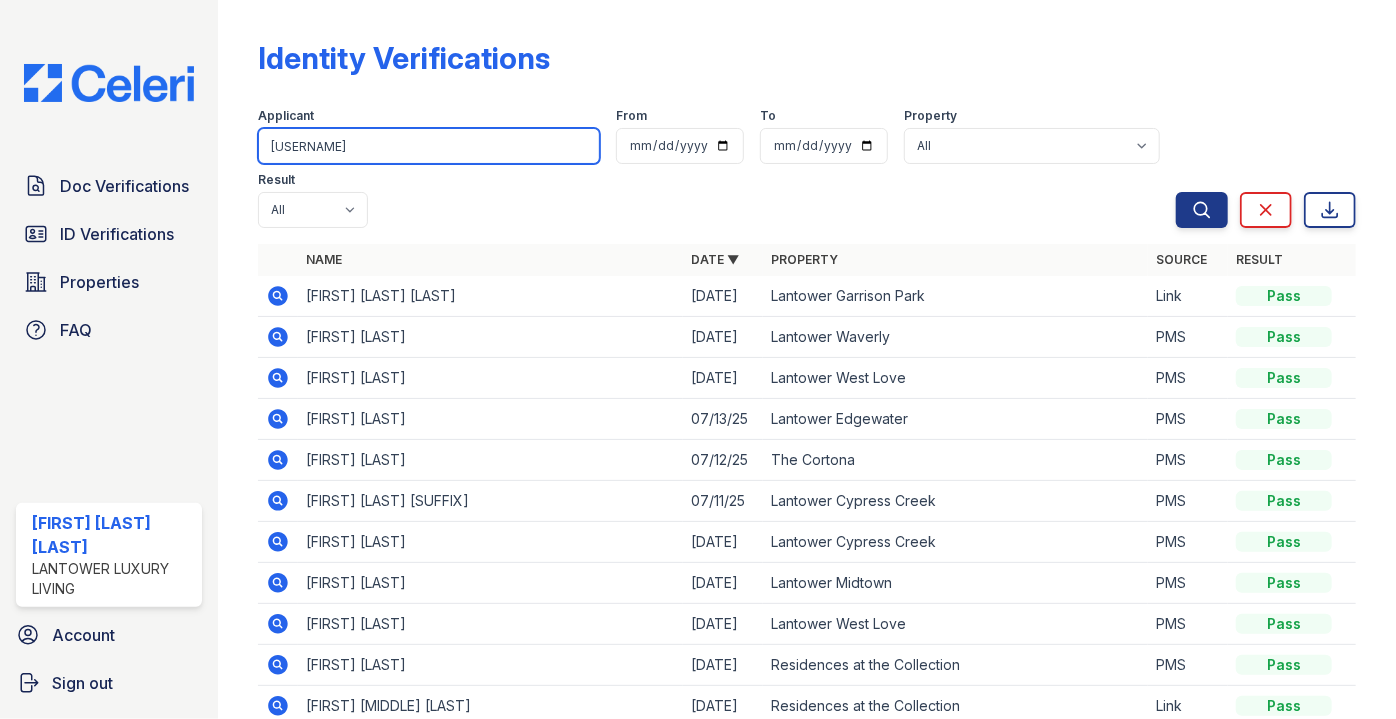 click on "[USERNAME]" at bounding box center [429, 146] 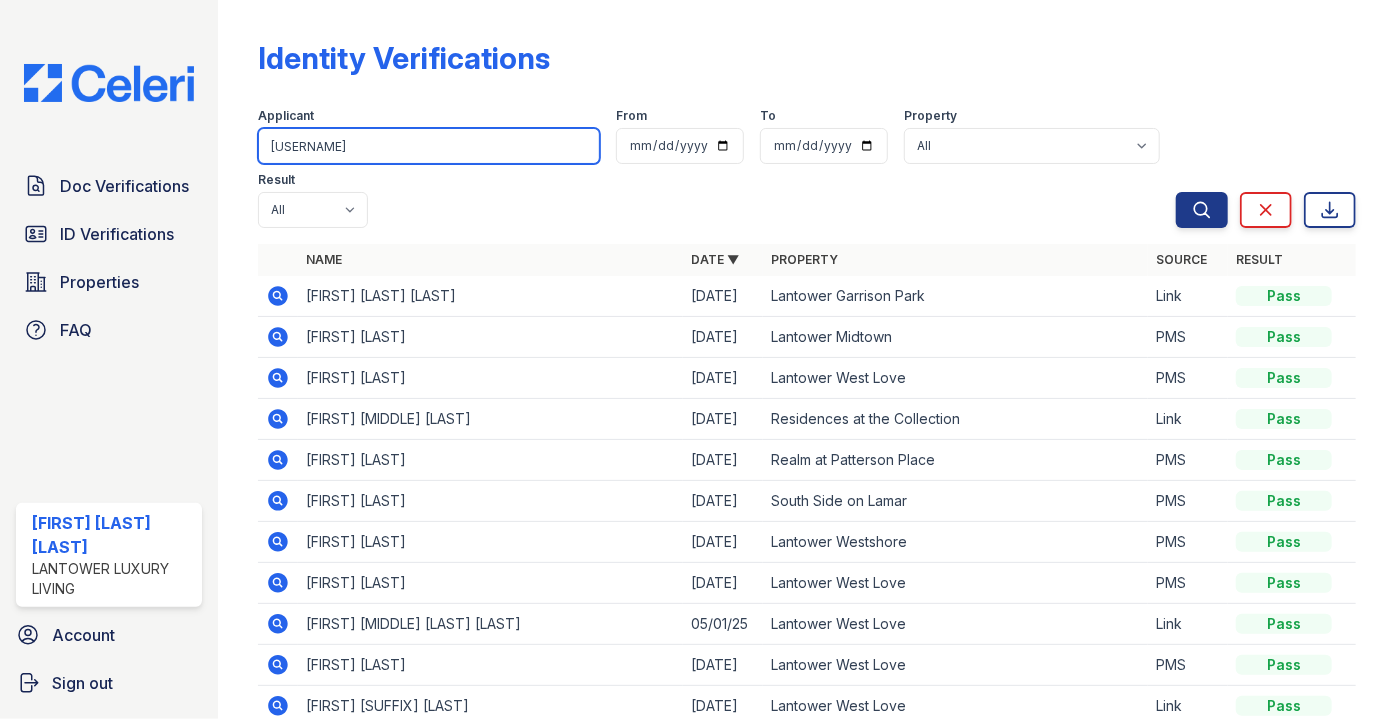 click on "[USERNAME]" at bounding box center [429, 146] 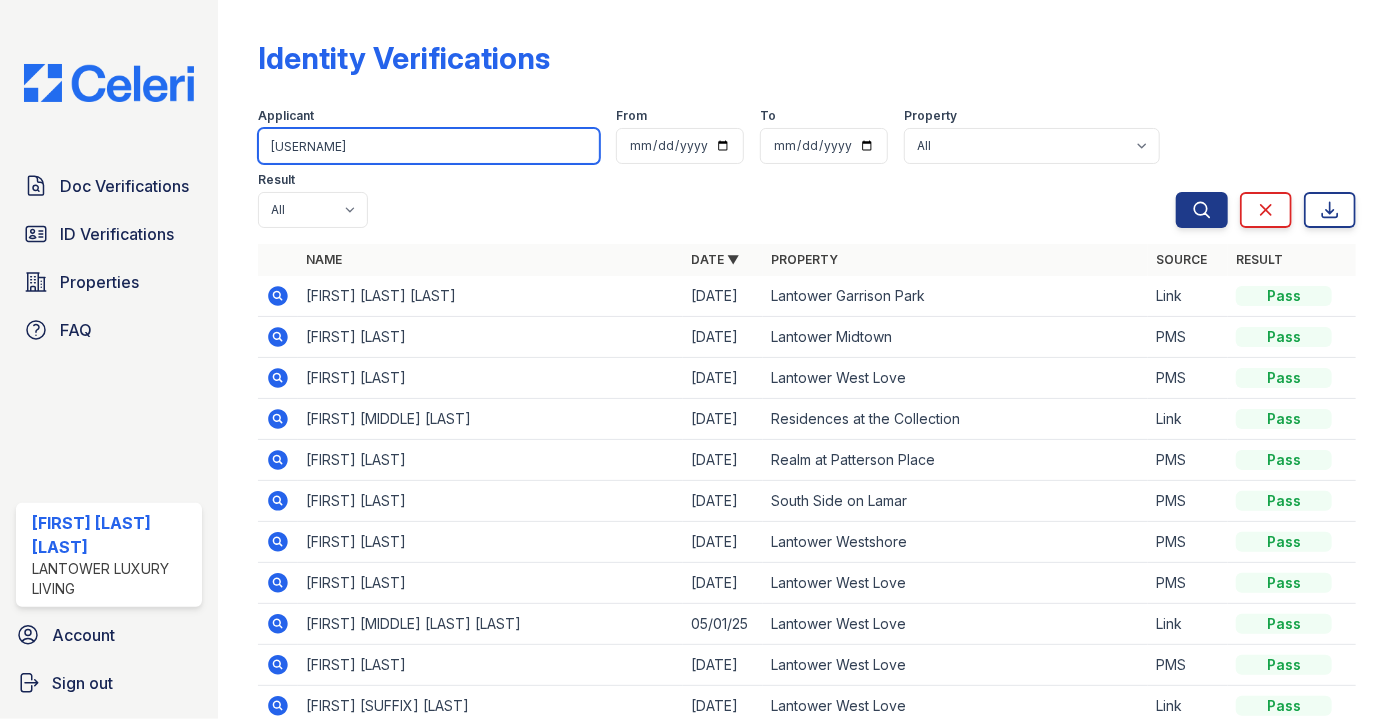 type on "[USERNAME]" 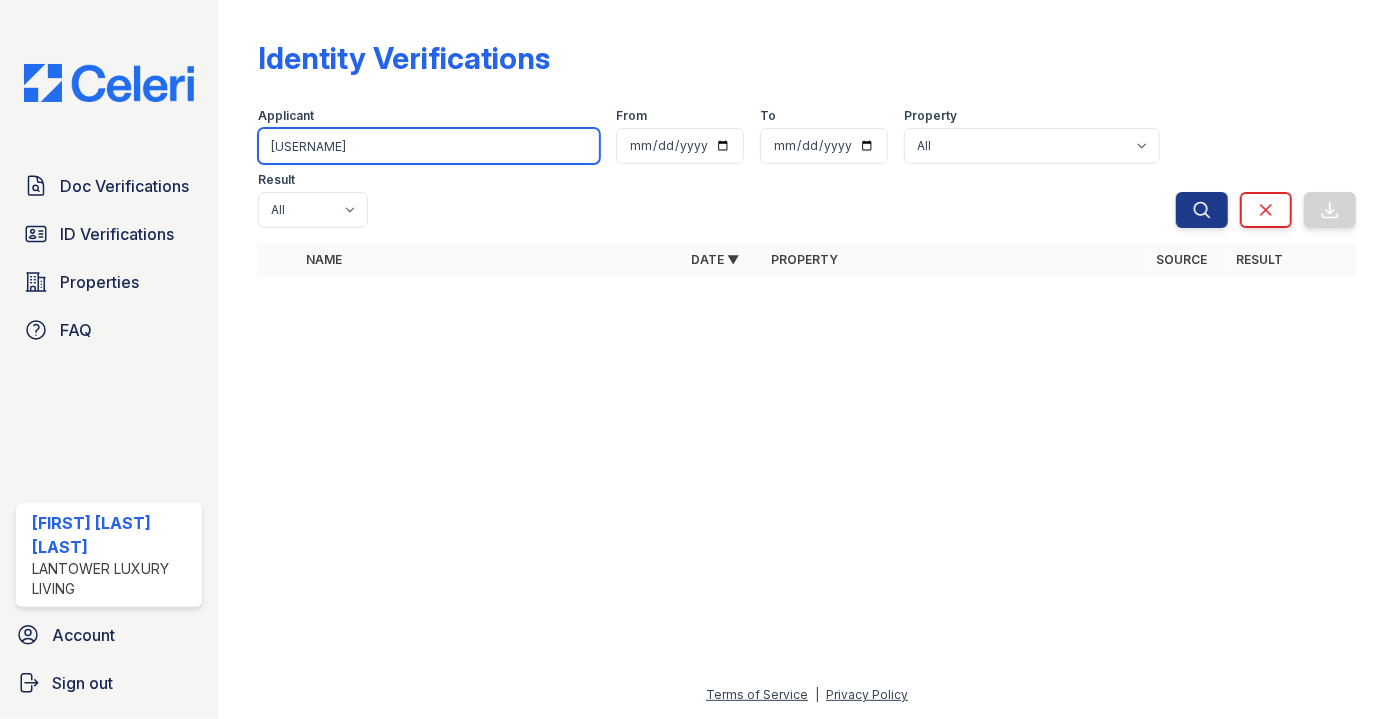 drag, startPoint x: 357, startPoint y: 152, endPoint x: 212, endPoint y: 175, distance: 146.8128 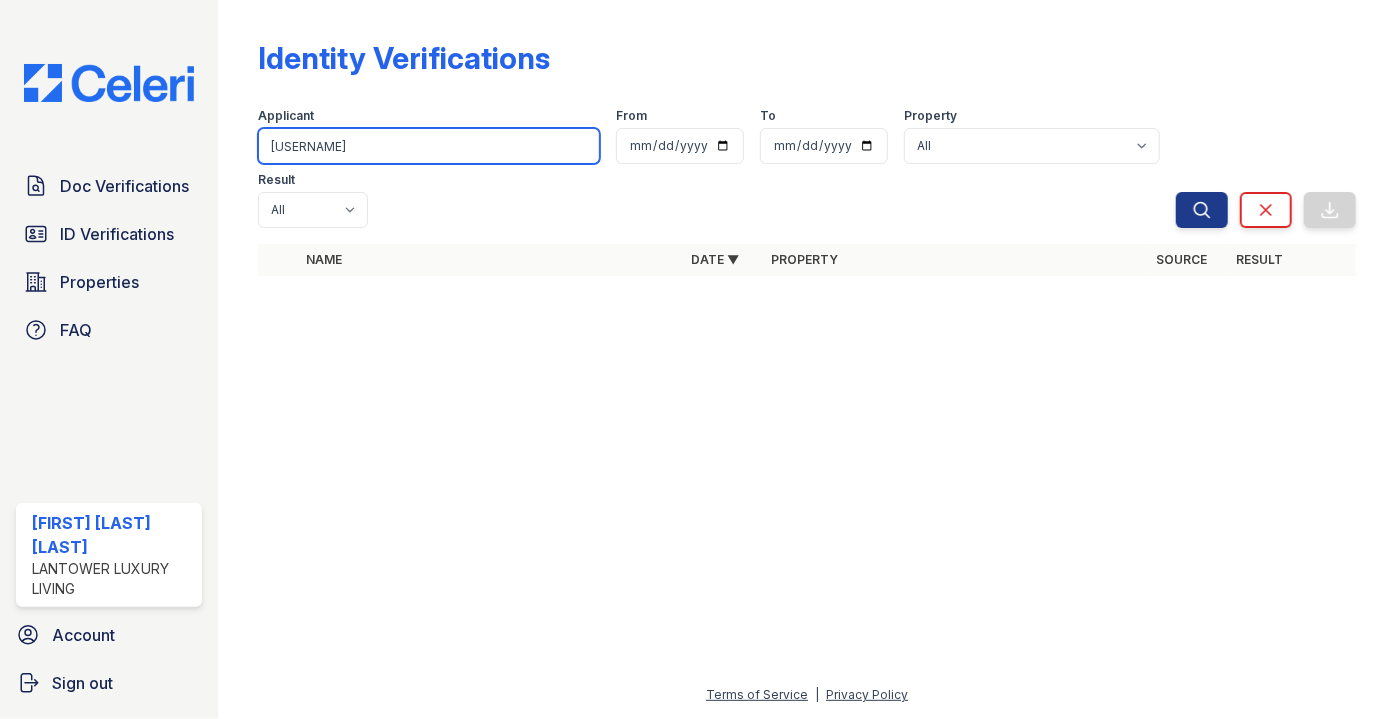 click on "[FIRST] [LAST] [LAST]" at bounding box center [698, 359] 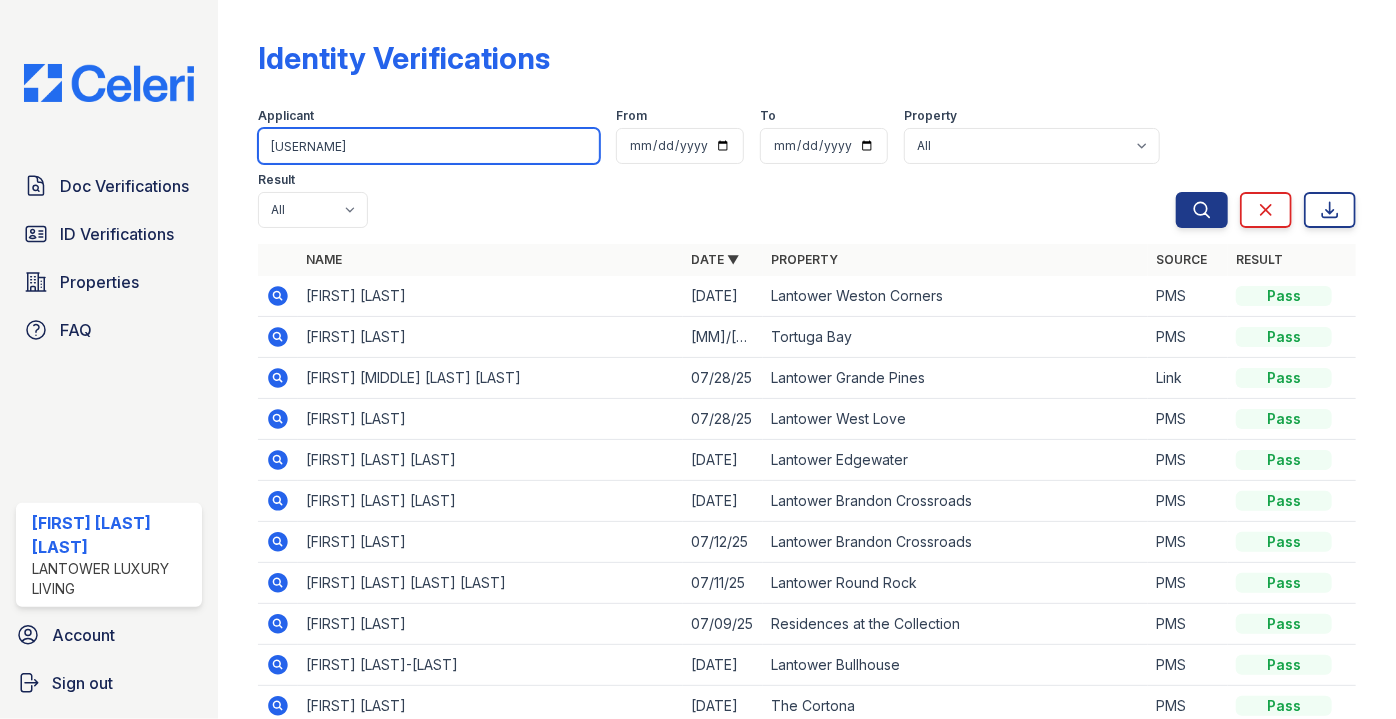 drag, startPoint x: 341, startPoint y: 151, endPoint x: 179, endPoint y: 149, distance: 162.01234 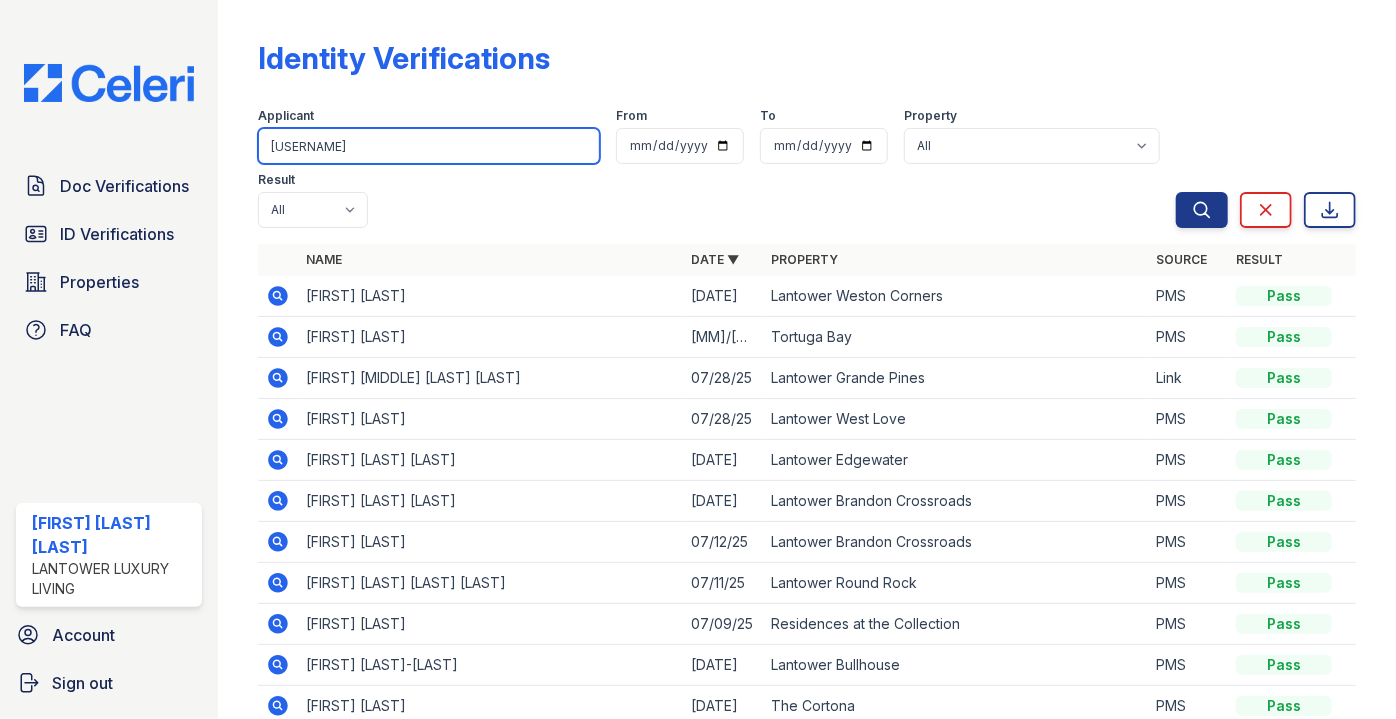 click on "[FIRST] [LAST] [LAST]" at bounding box center (698, 359) 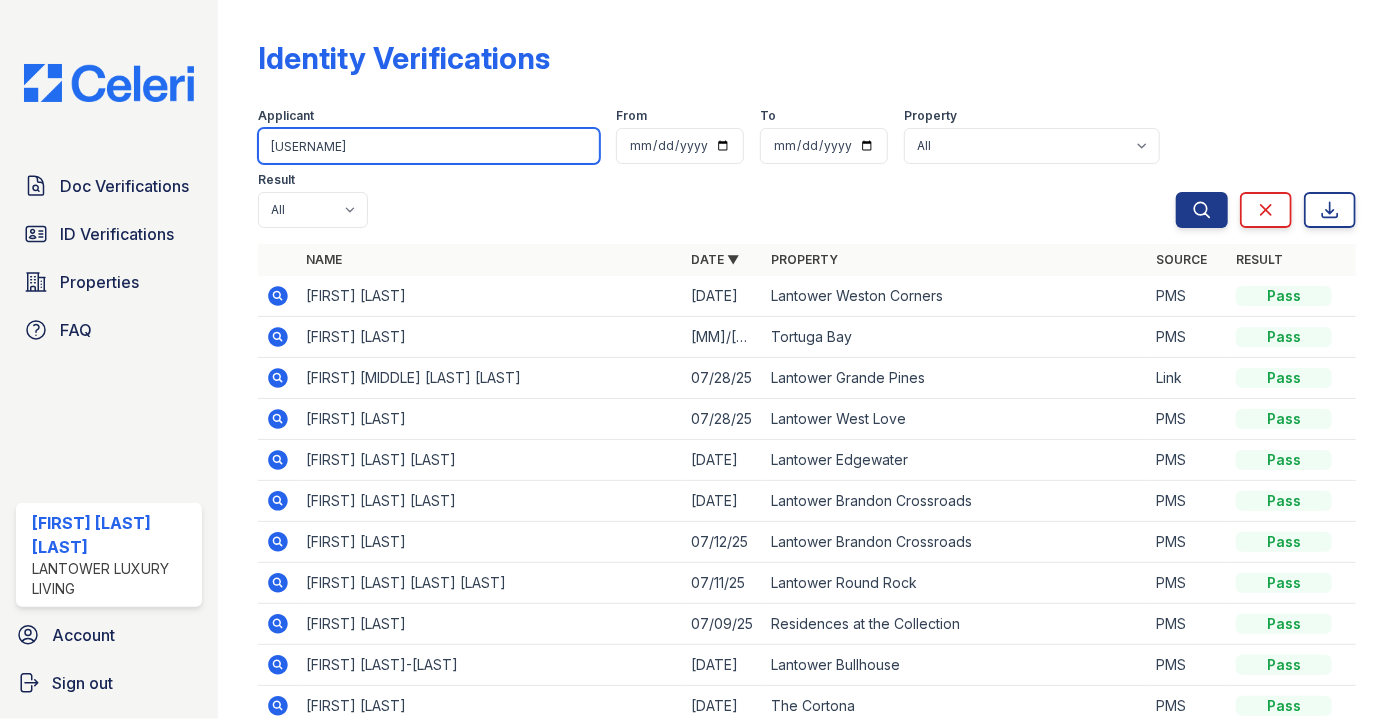 type on "[USERNAME]" 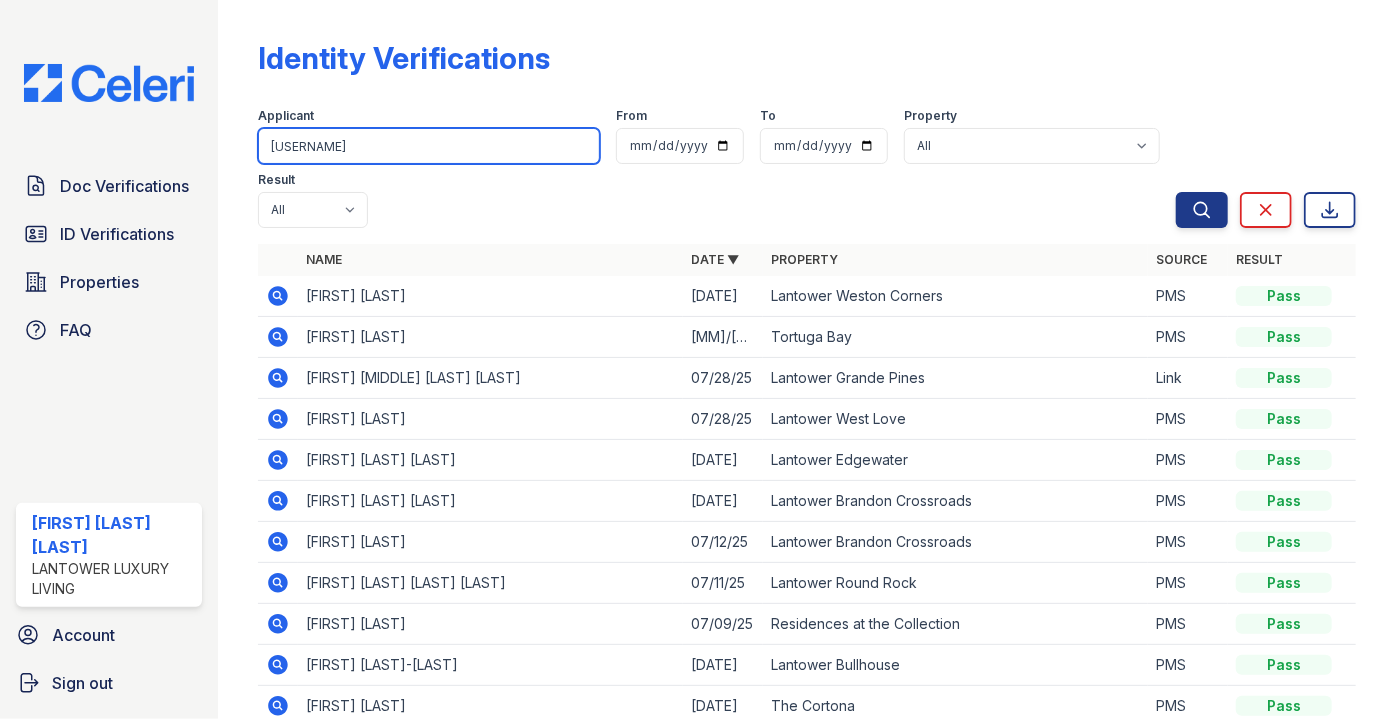 click on "Search" at bounding box center (1202, 210) 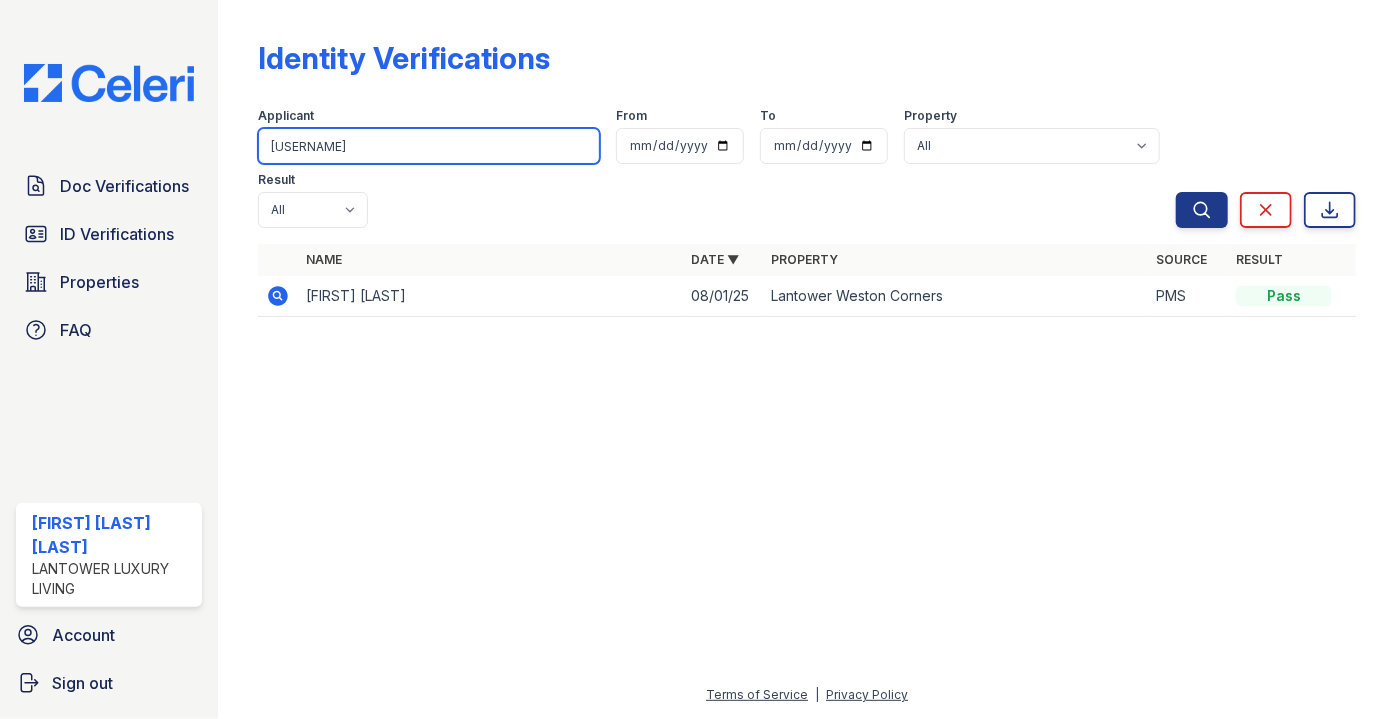 drag, startPoint x: 324, startPoint y: 155, endPoint x: 218, endPoint y: 150, distance: 106.11786 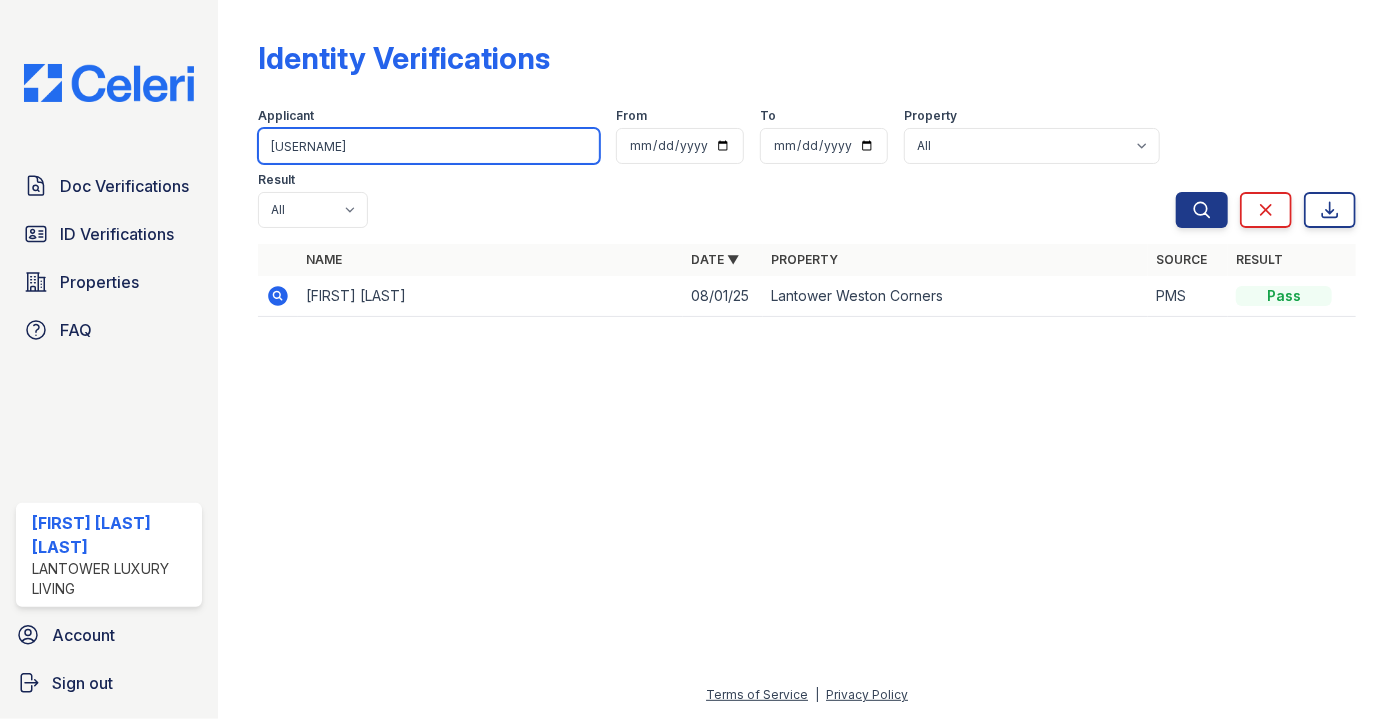 click on "[FIRST] [LAST] [LAST]" at bounding box center (807, 359) 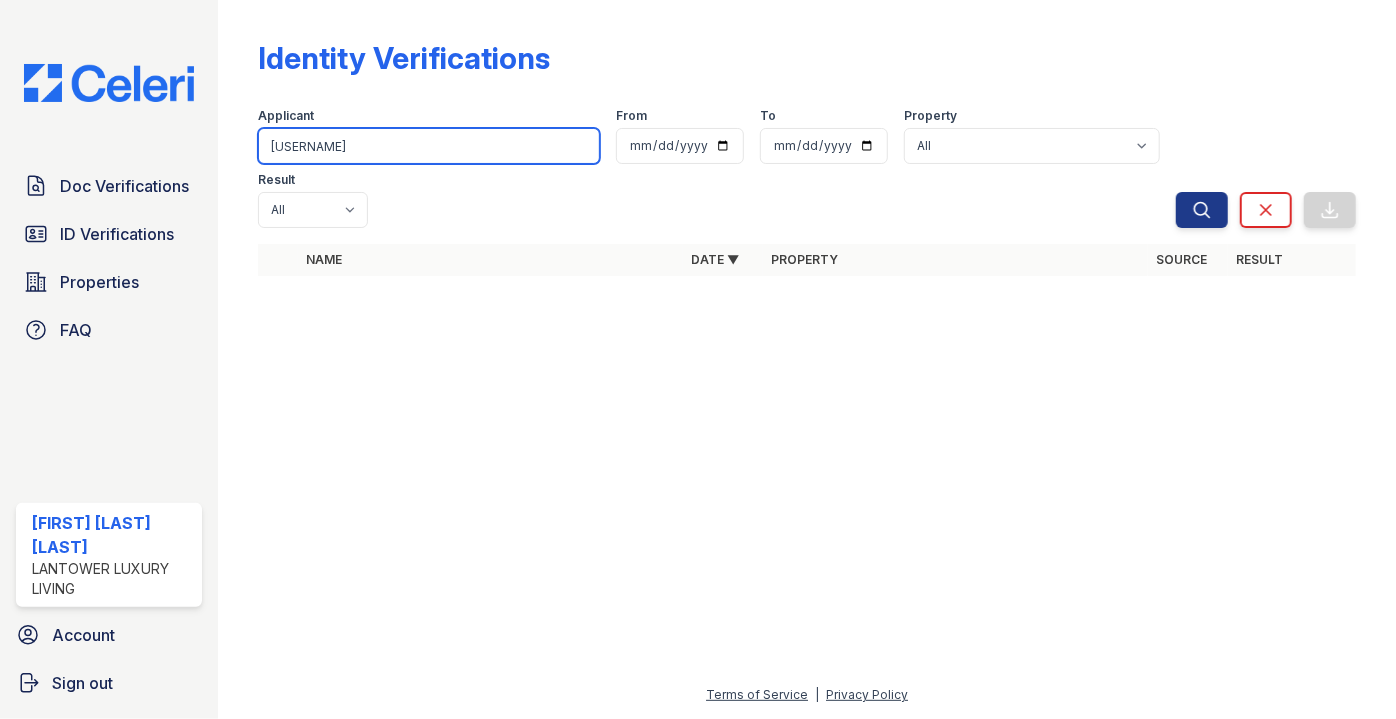 click on "[USERNAME]" at bounding box center (429, 146) 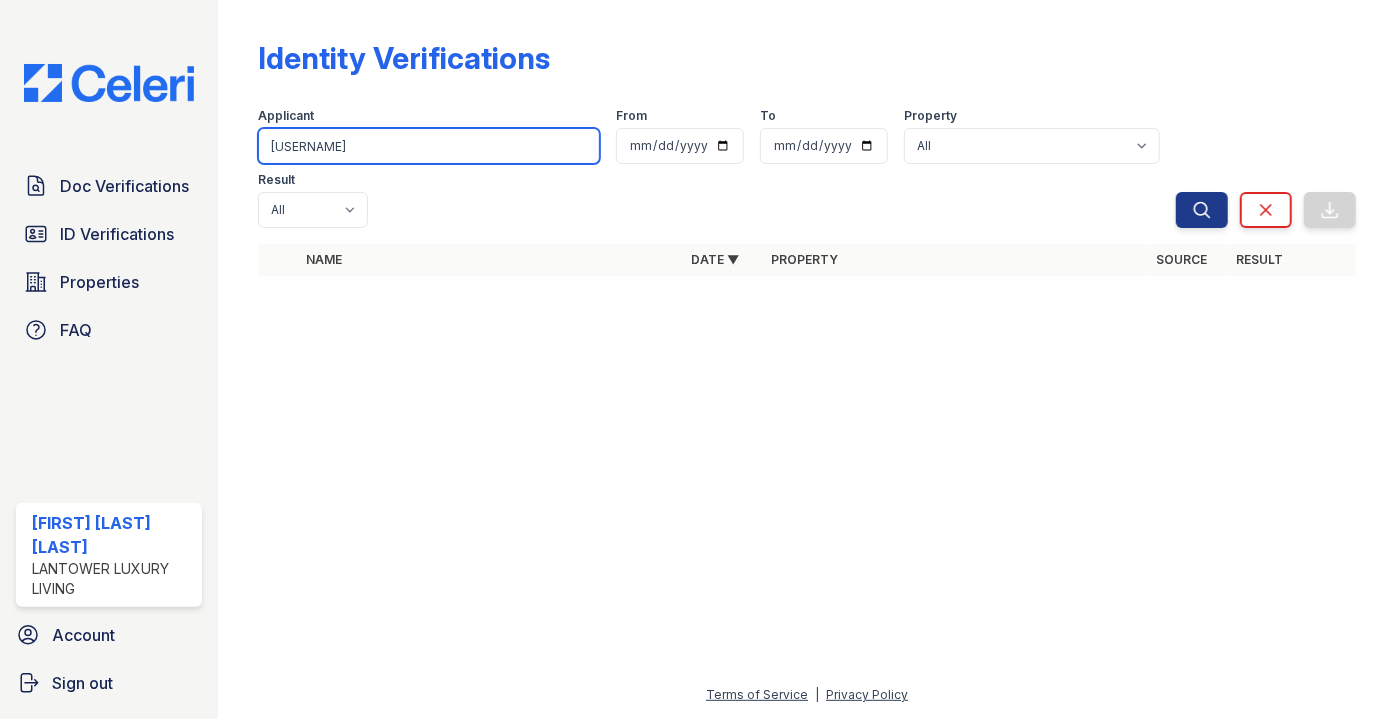 drag, startPoint x: 349, startPoint y: 147, endPoint x: 213, endPoint y: 164, distance: 137.05838 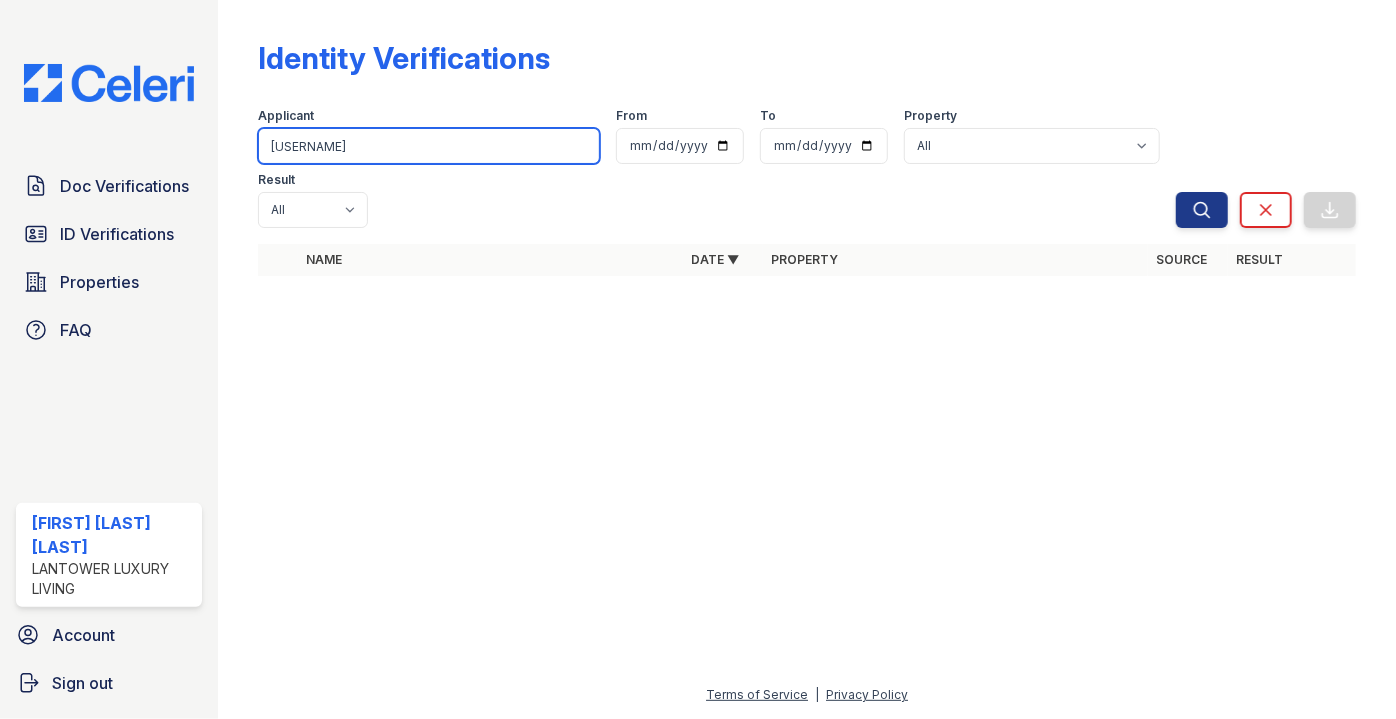 type on "[USERNAME]" 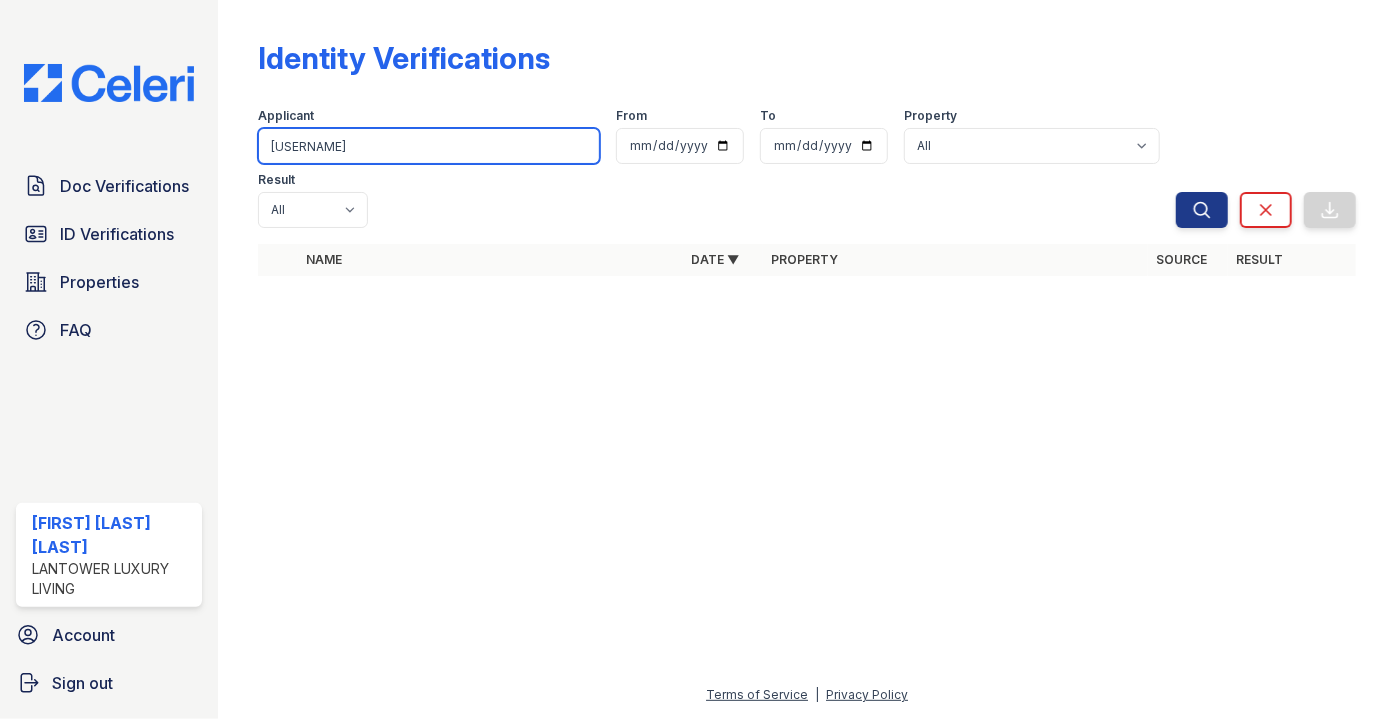 click on "Search" at bounding box center (1202, 210) 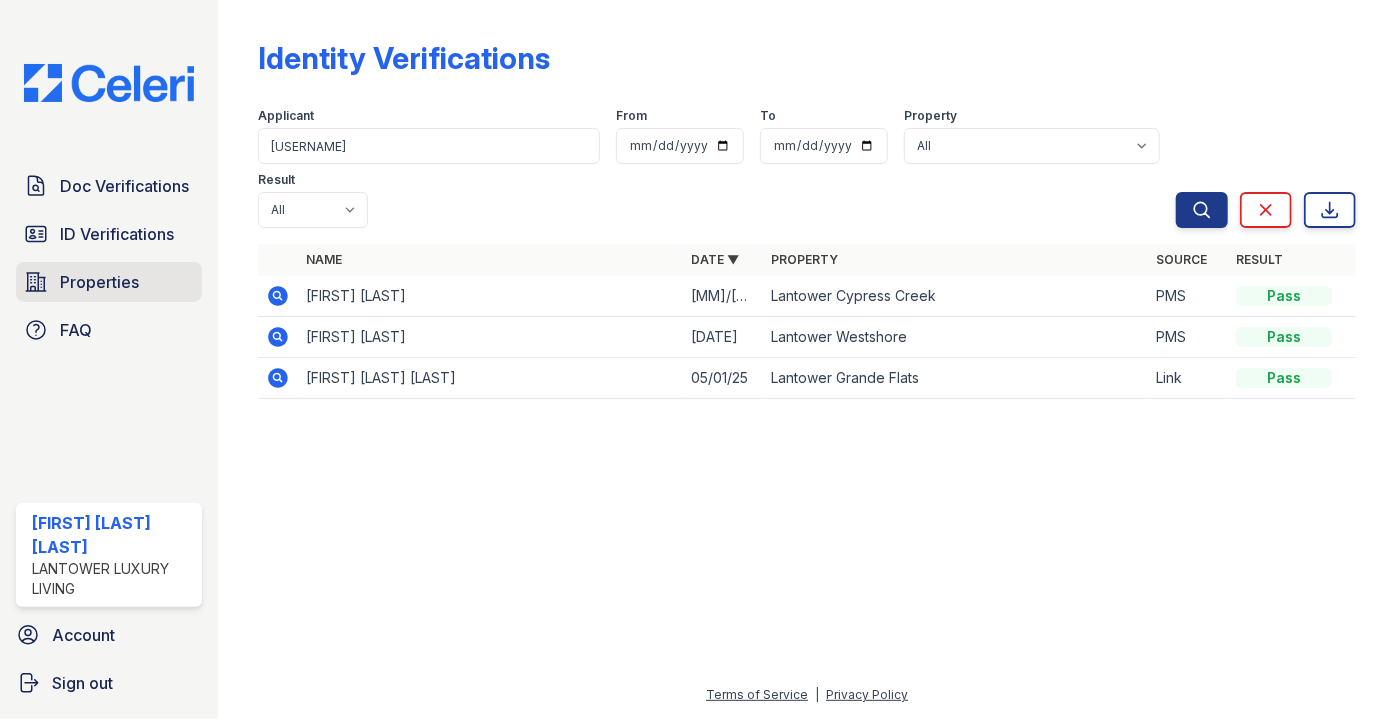 click on "Properties" at bounding box center [99, 282] 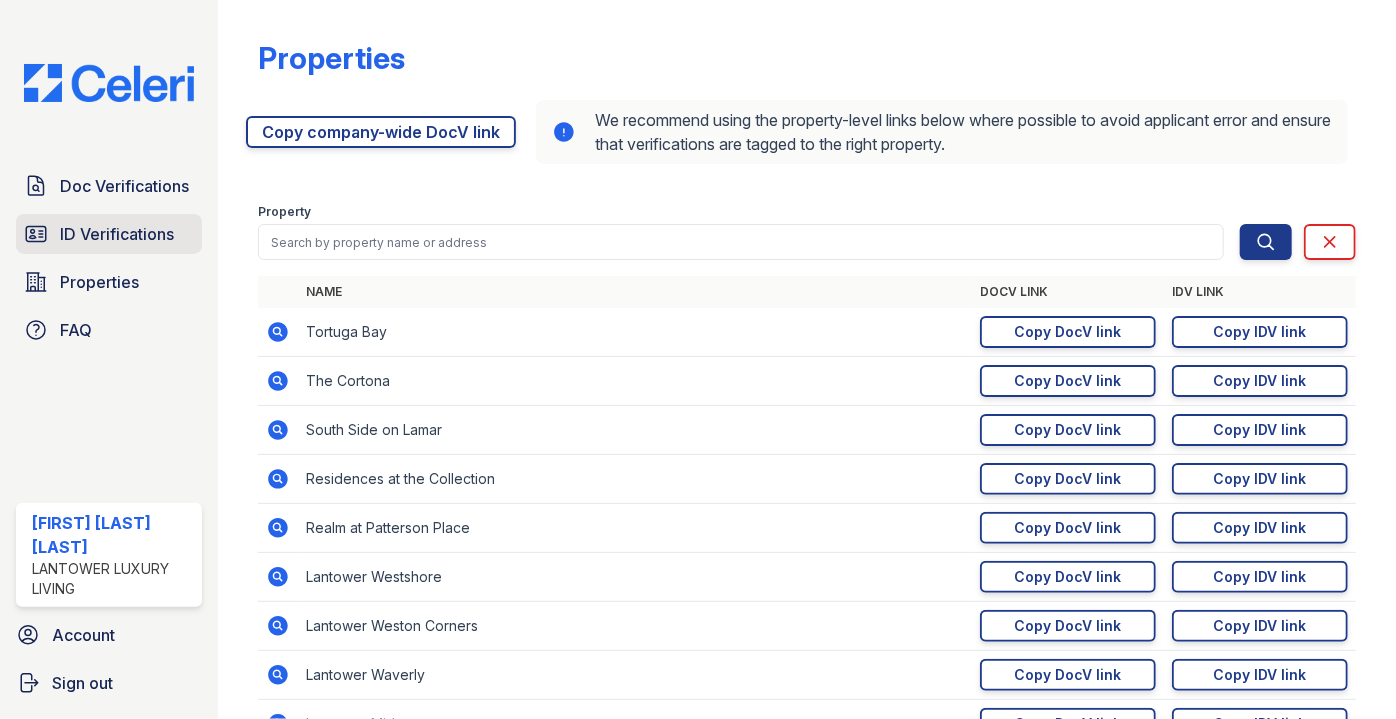 click on "ID Verifications" at bounding box center (117, 234) 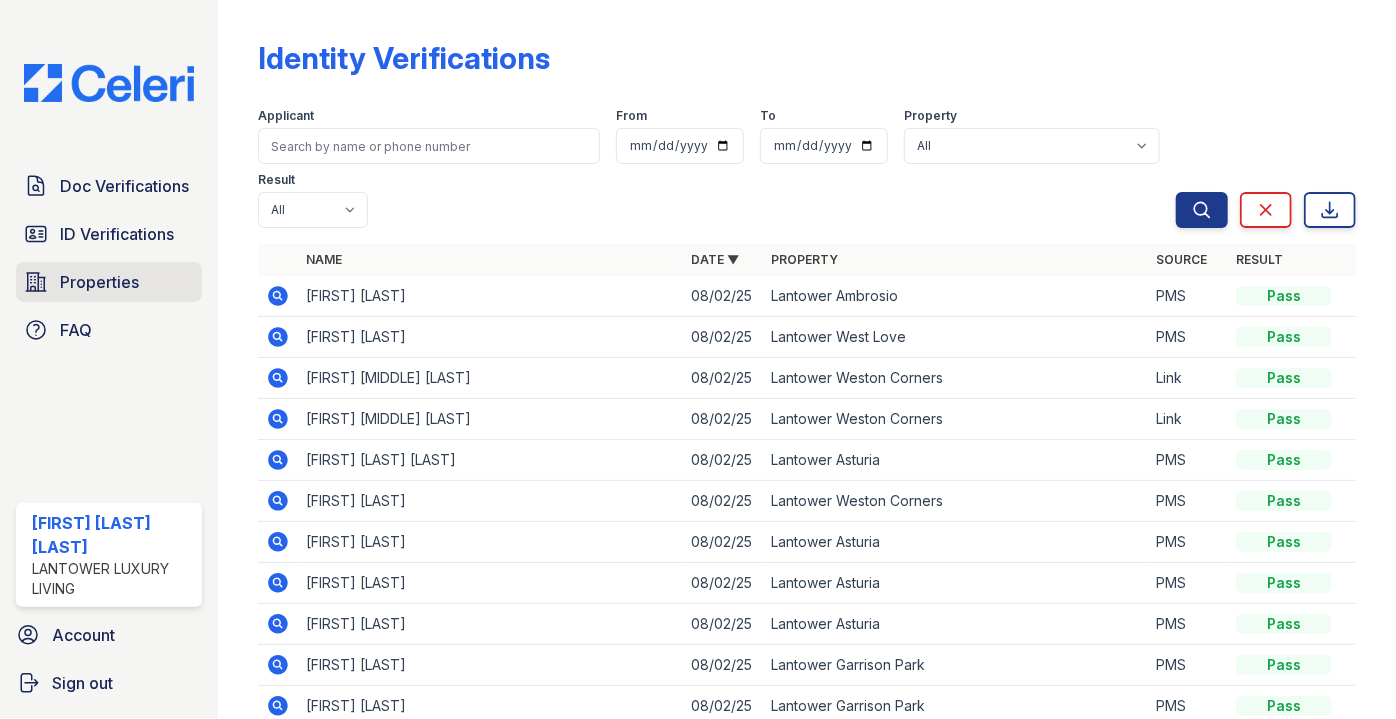 click on "Properties" at bounding box center [99, 282] 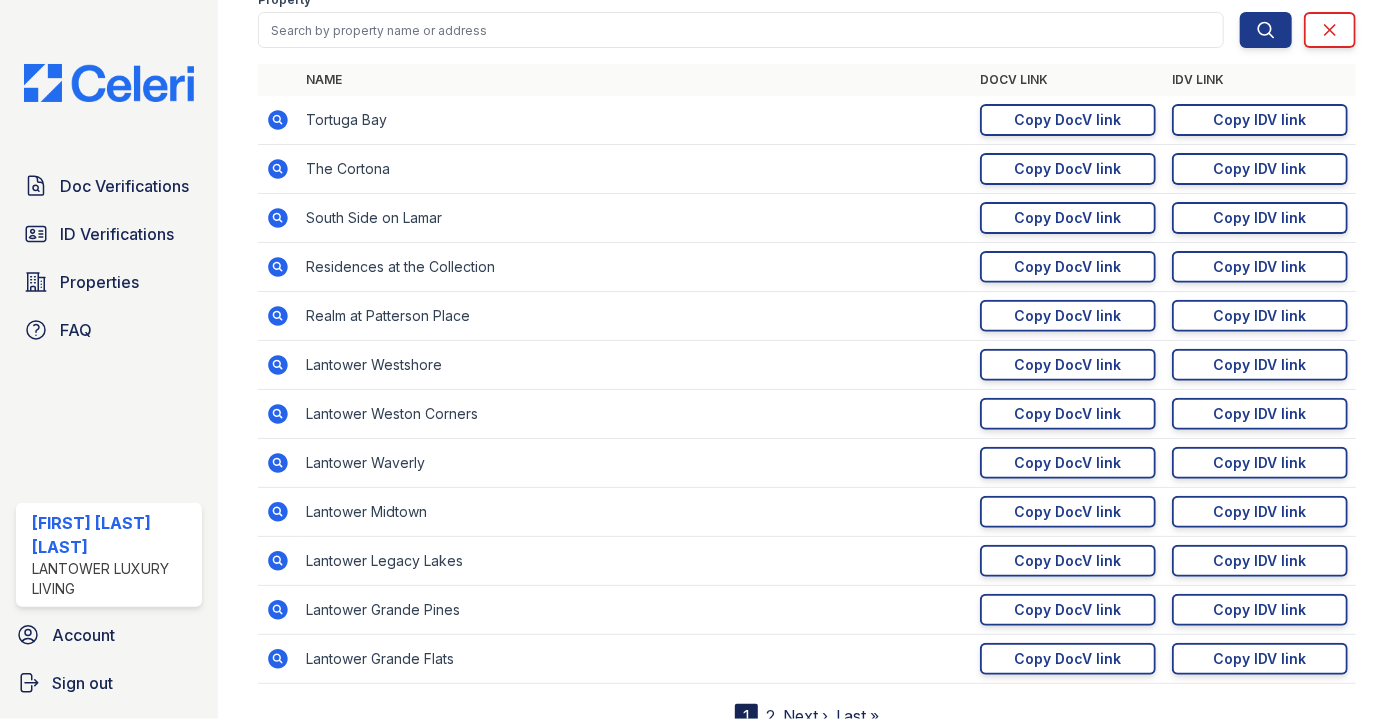 scroll, scrollTop: 285, scrollLeft: 0, axis: vertical 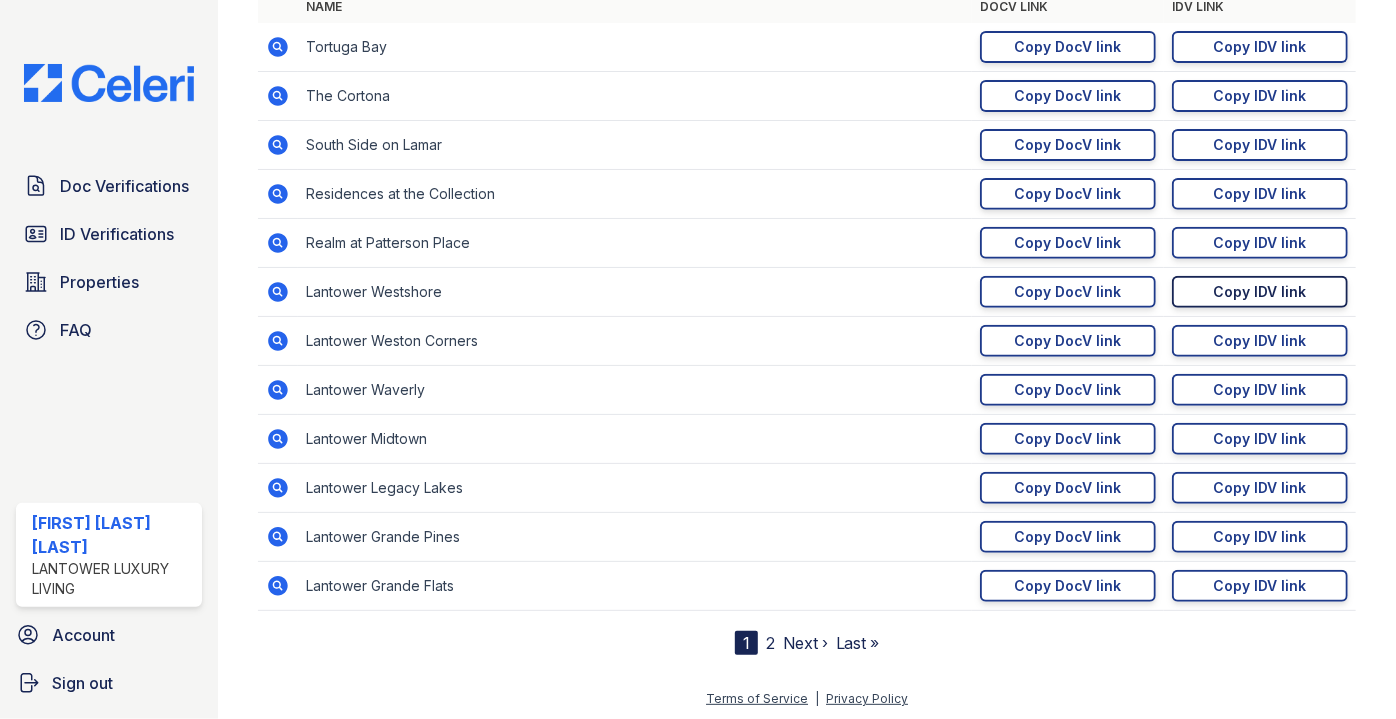 click on "Copy IDV link" at bounding box center [1260, 292] 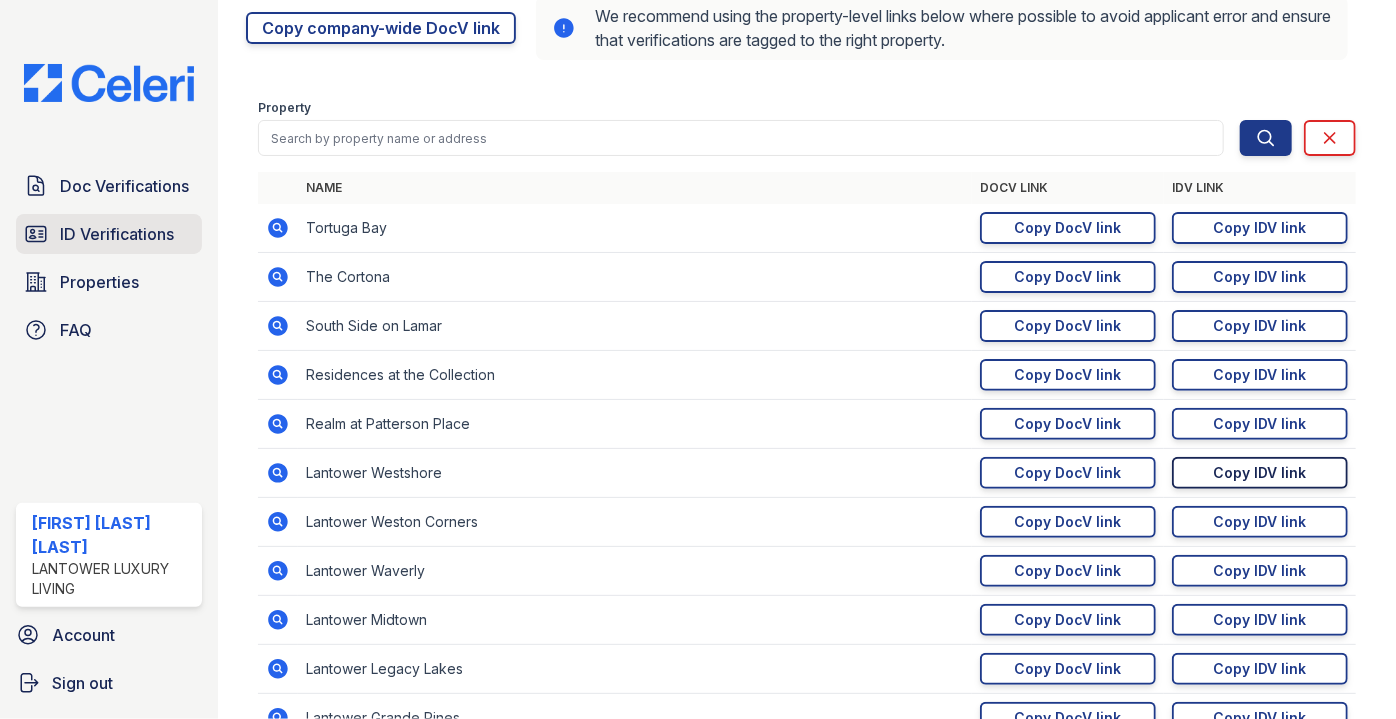 click on "ID Verifications" at bounding box center (109, 234) 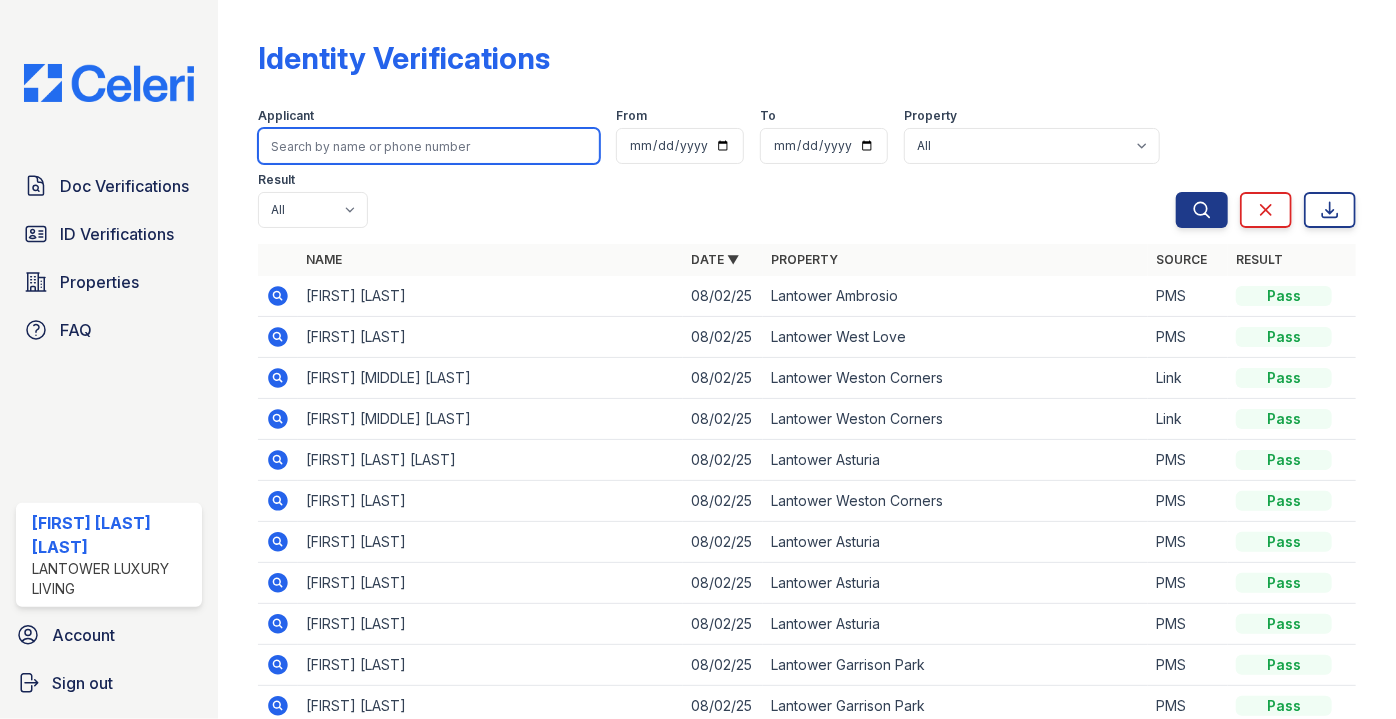 click at bounding box center [429, 146] 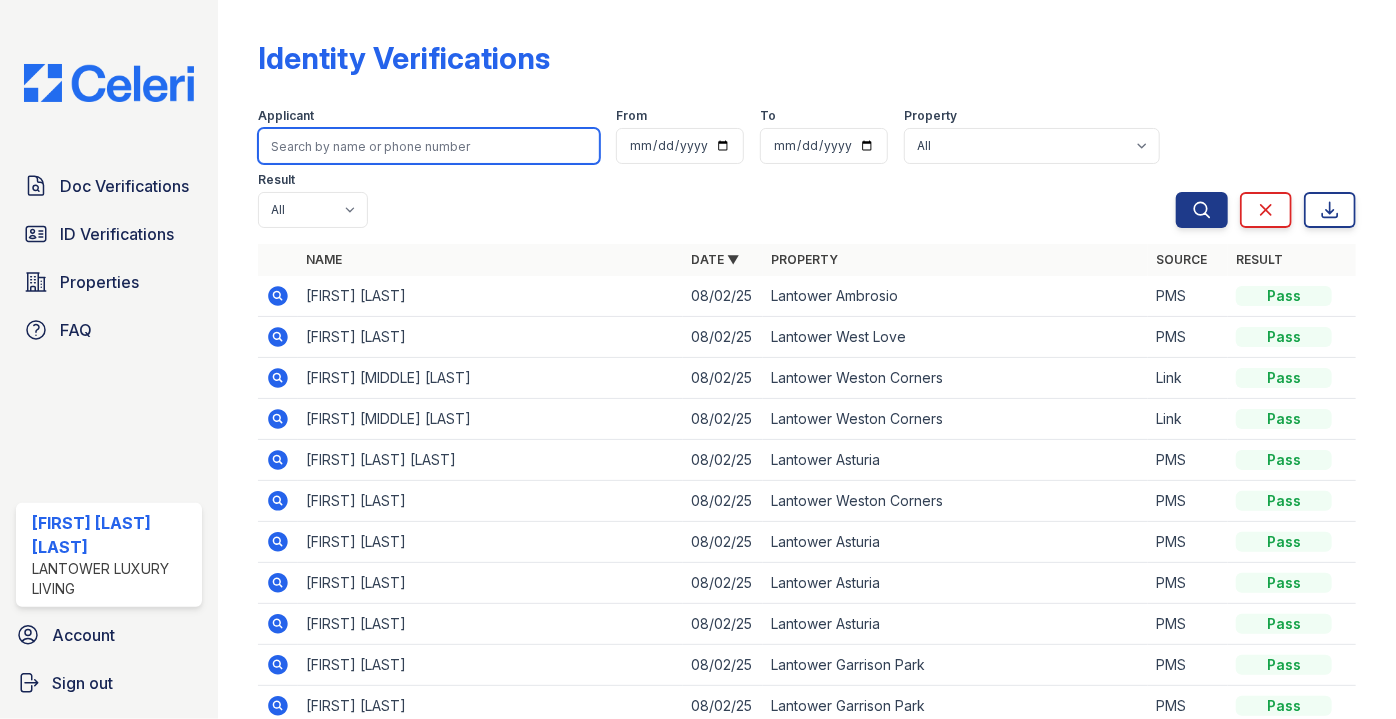 click at bounding box center (429, 146) 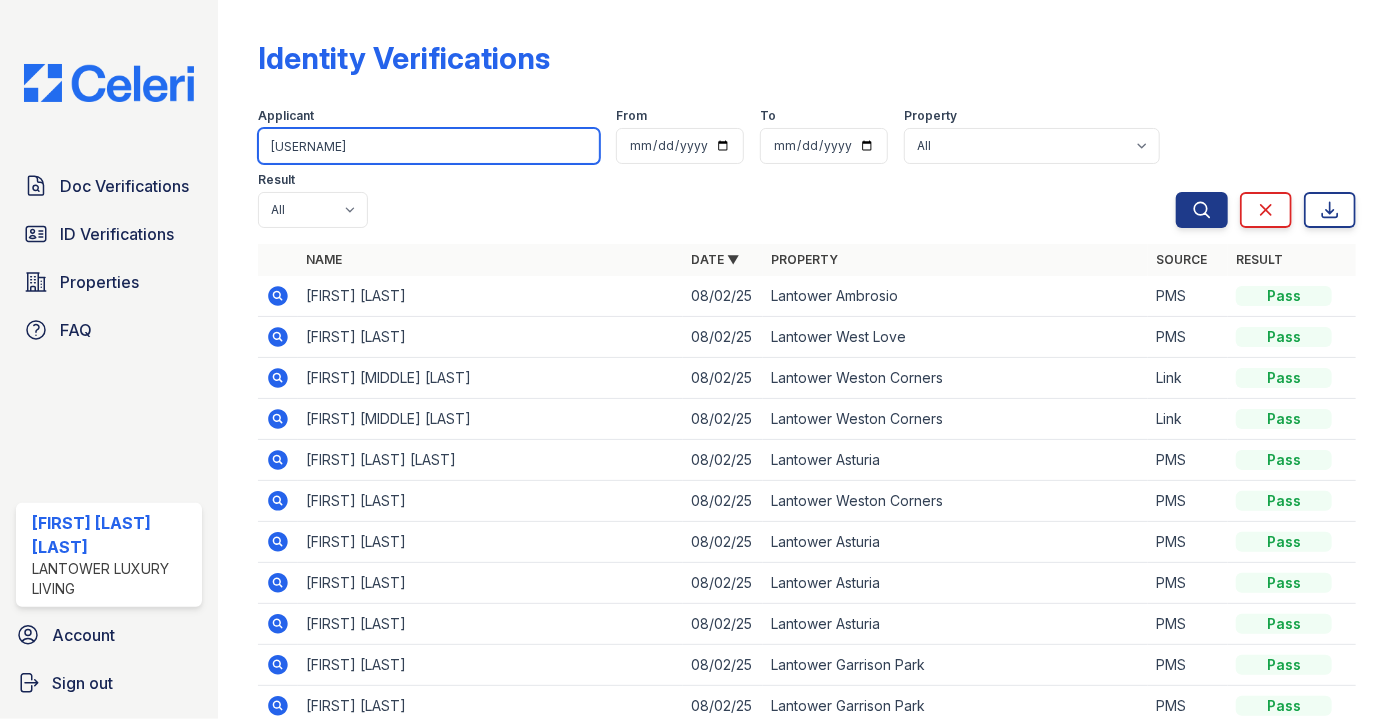 type on "[USERNAME]" 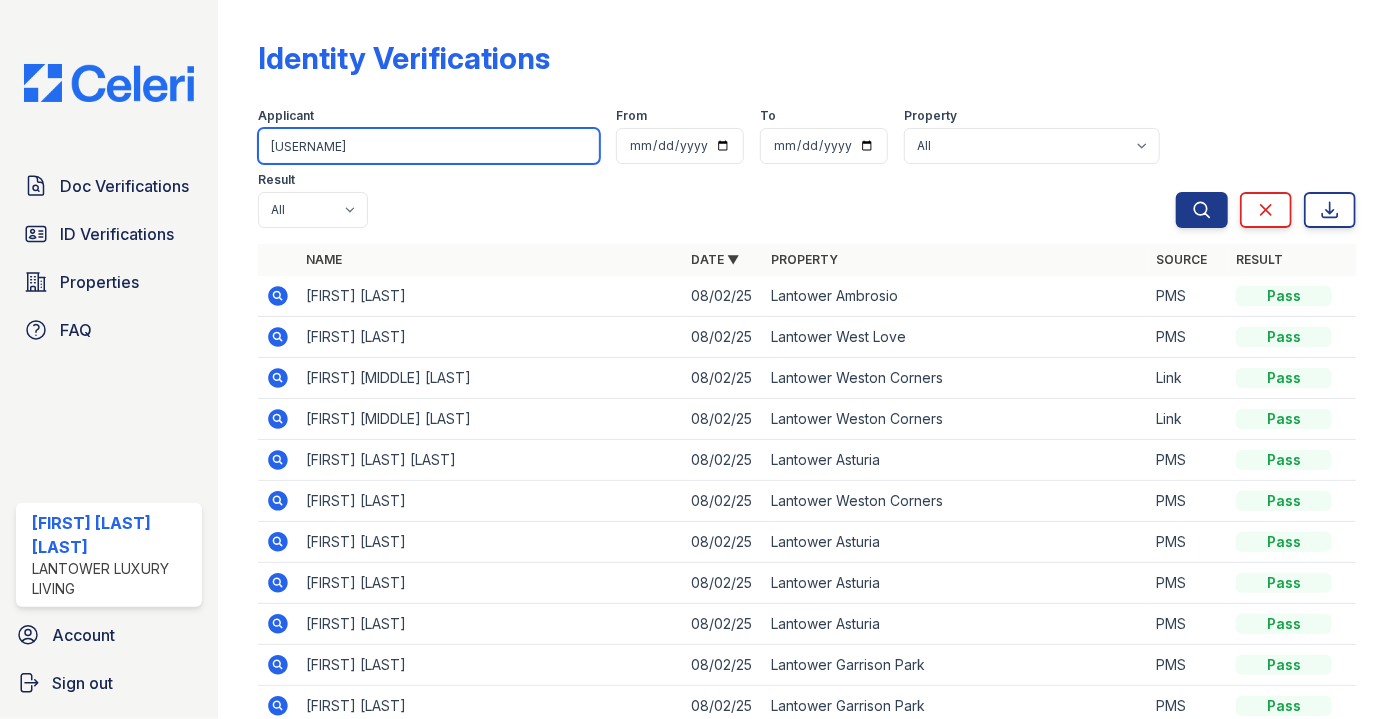 click on "Search" at bounding box center (1202, 210) 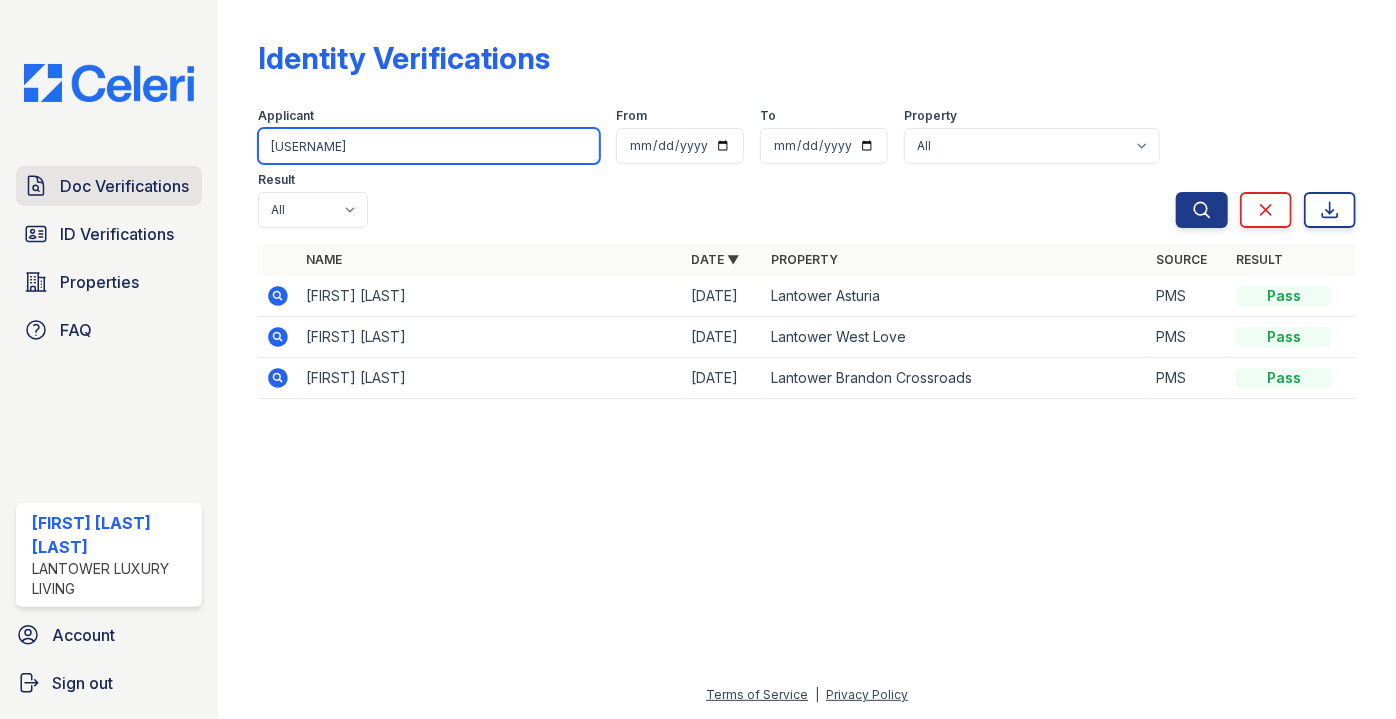 drag, startPoint x: 340, startPoint y: 149, endPoint x: 175, endPoint y: 173, distance: 166.73631 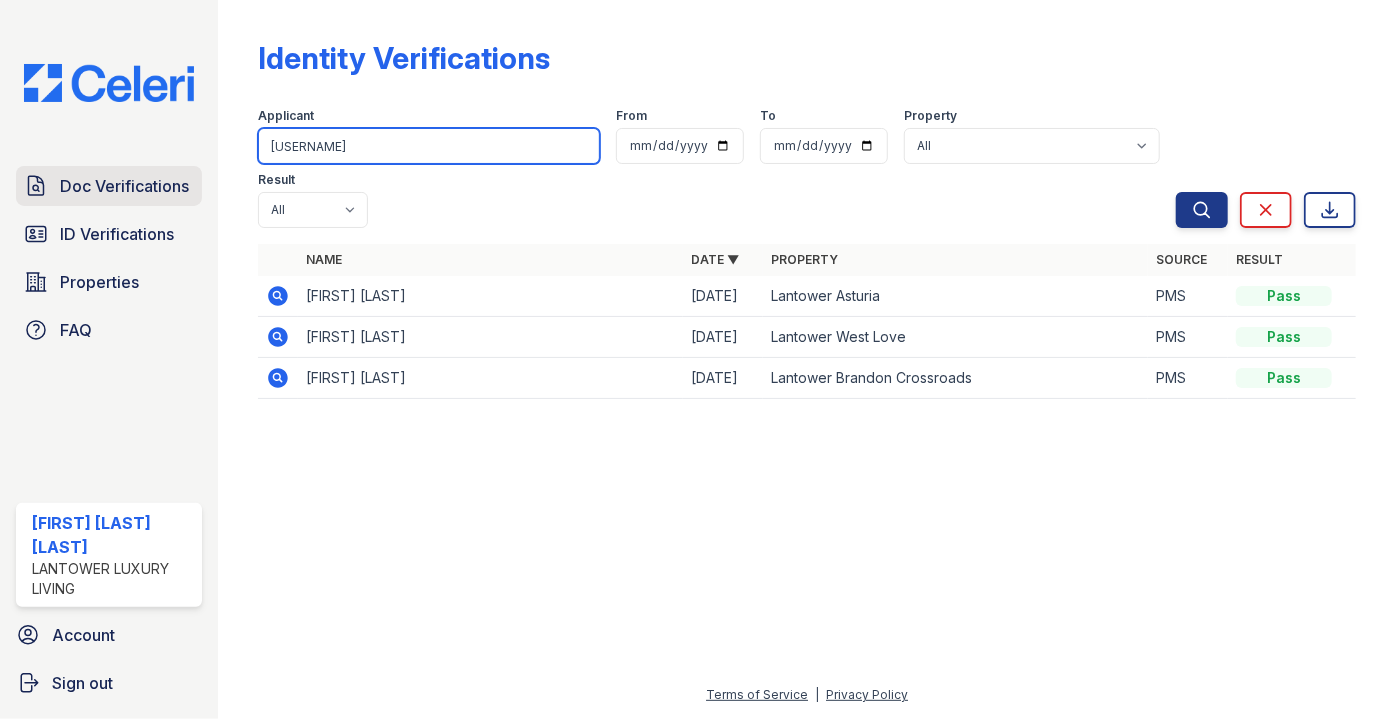 click on "[FIRST] [LAST] [LAST]" at bounding box center (698, 359) 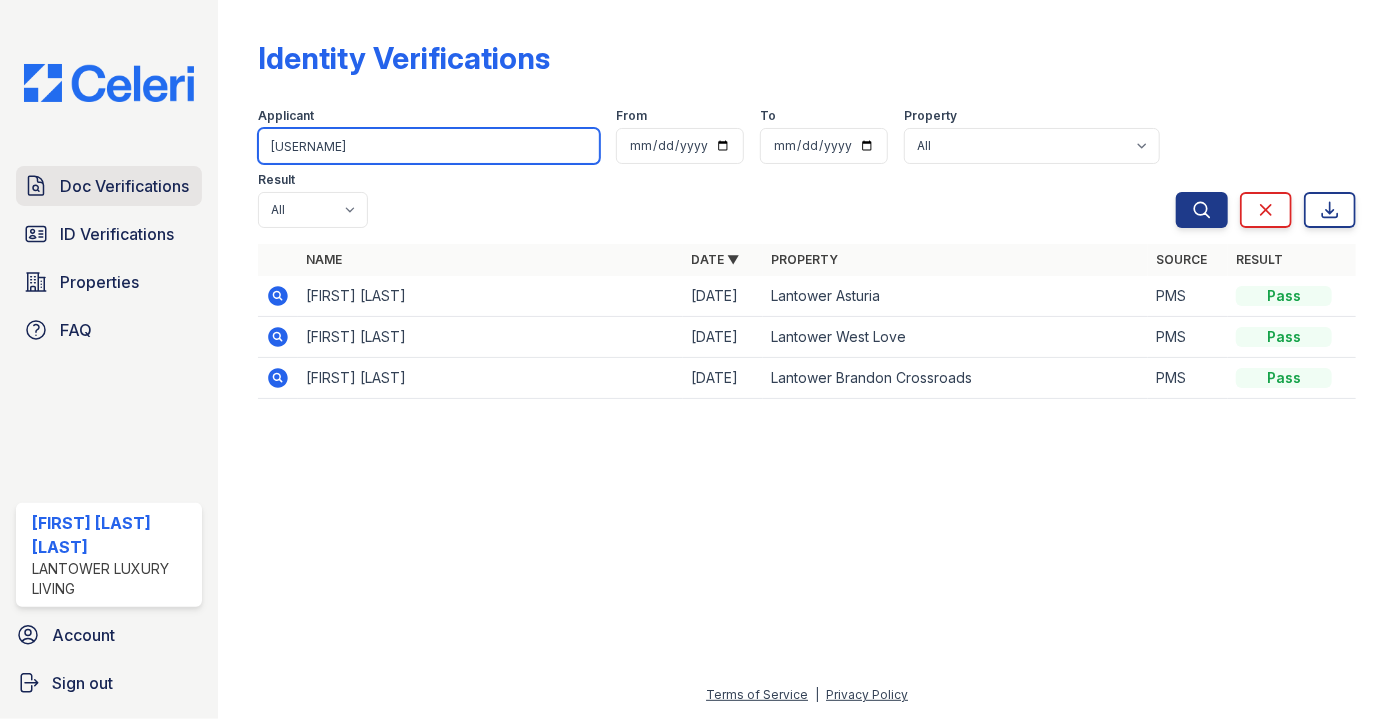 type on "[USERNAME]" 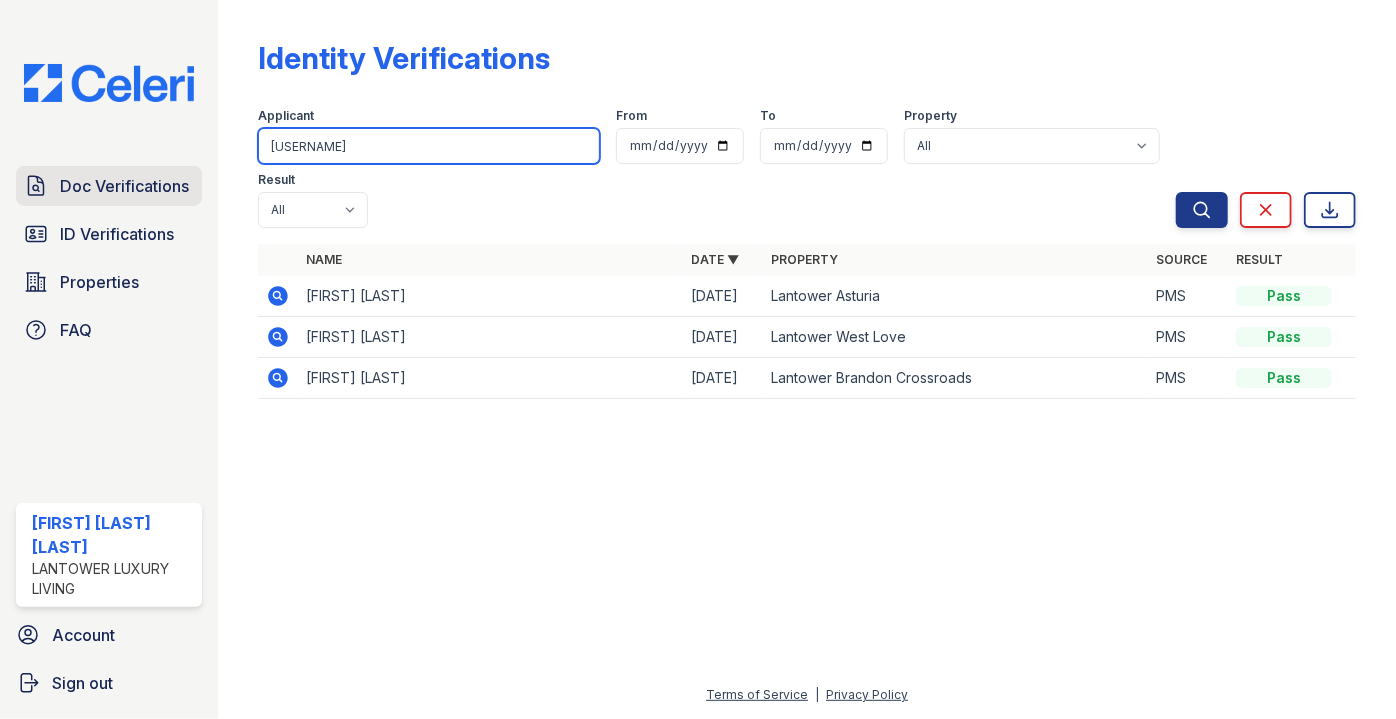 click on "Search" at bounding box center [1202, 210] 